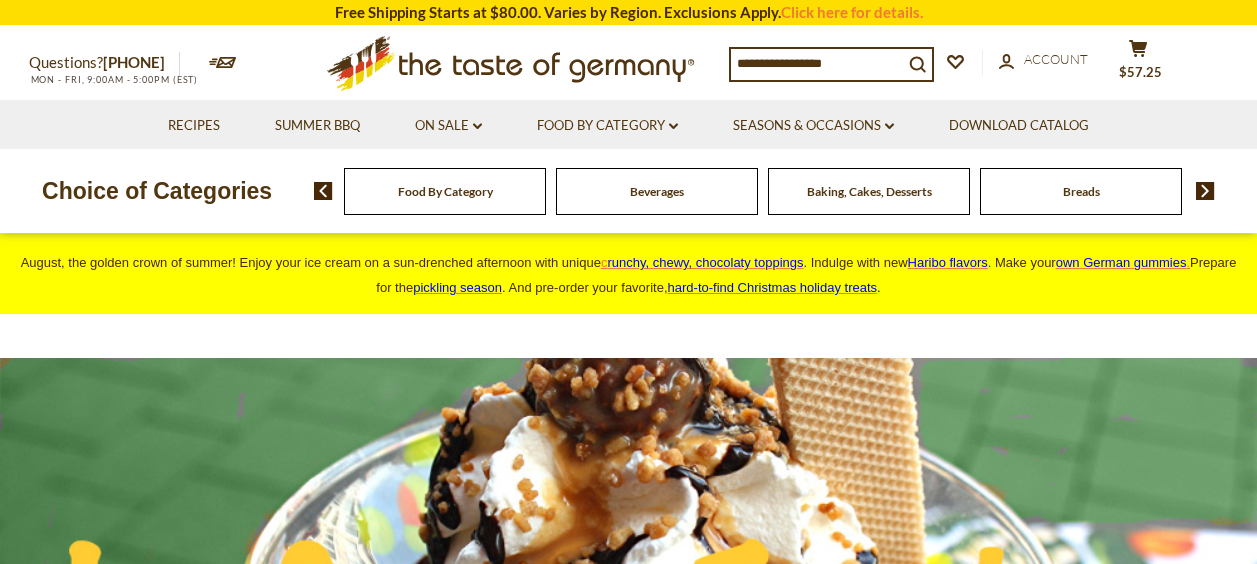 scroll, scrollTop: 0, scrollLeft: 0, axis: both 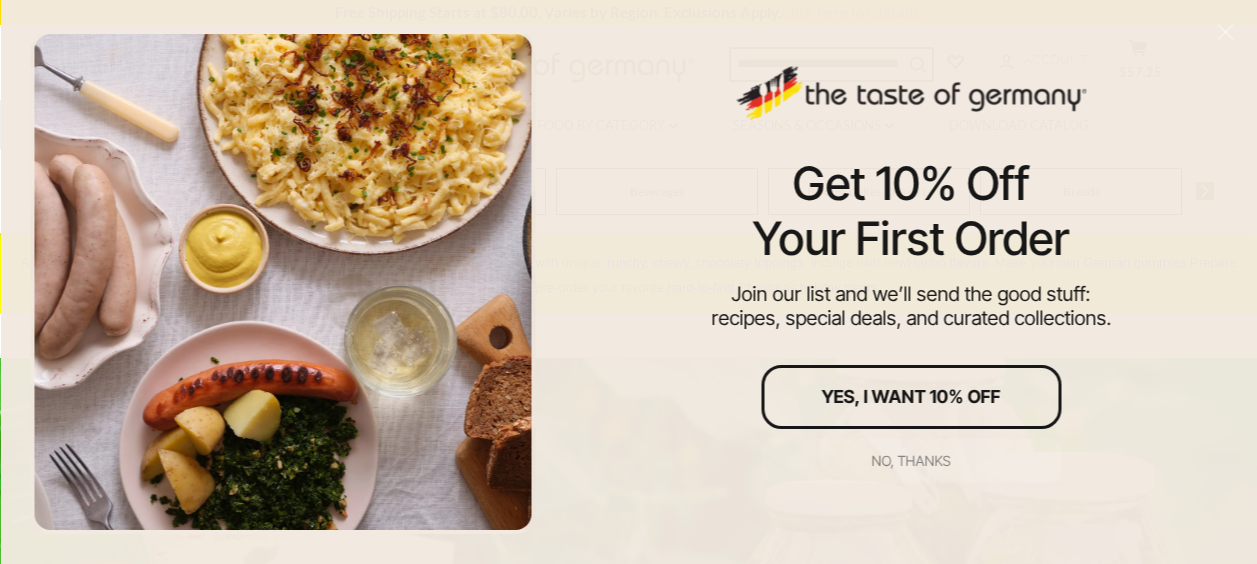 click on "No, thanks" at bounding box center (911, 461) 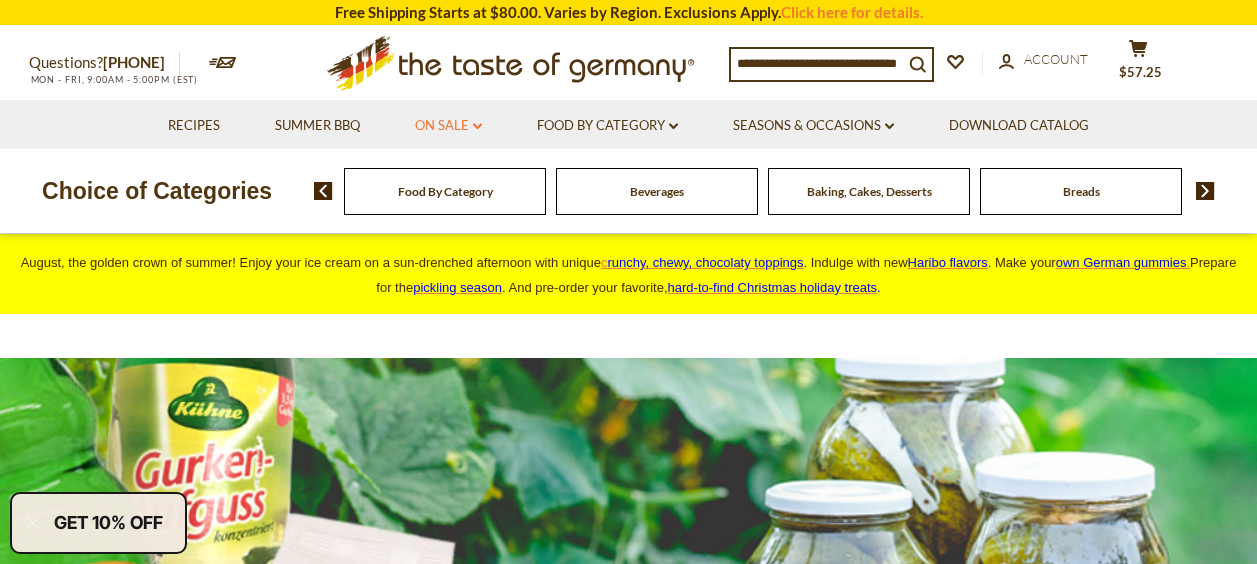 click on "On Sale
dropdown_arrow" at bounding box center (448, 126) 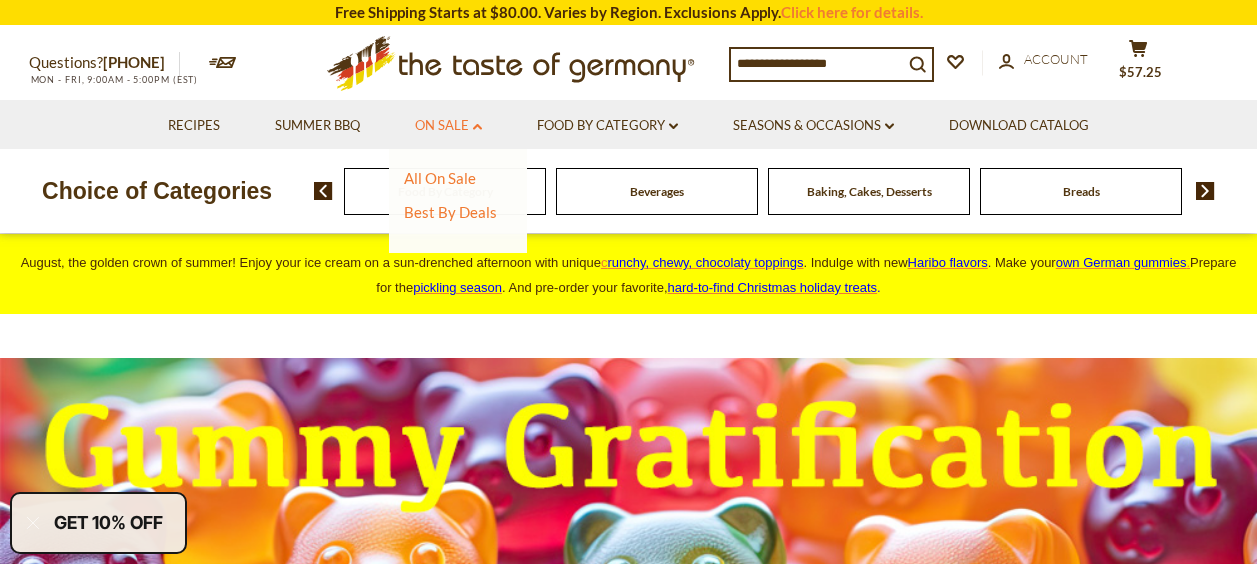 click on "On Sale
dropdown_arrow" at bounding box center (448, 126) 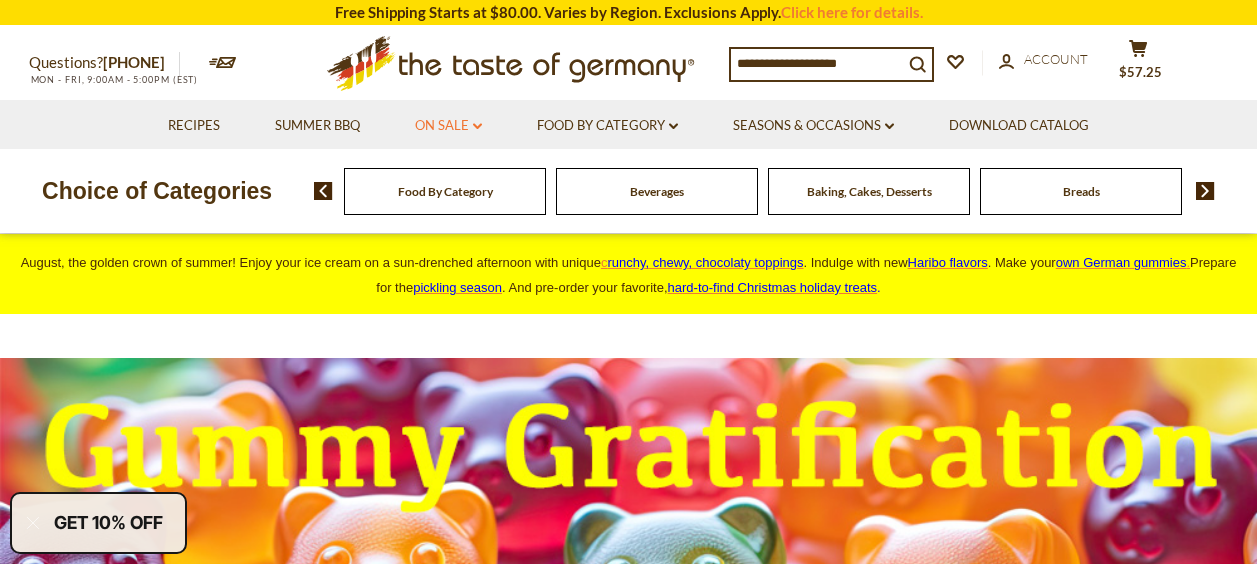 click on "On Sale
dropdown_arrow" at bounding box center (448, 126) 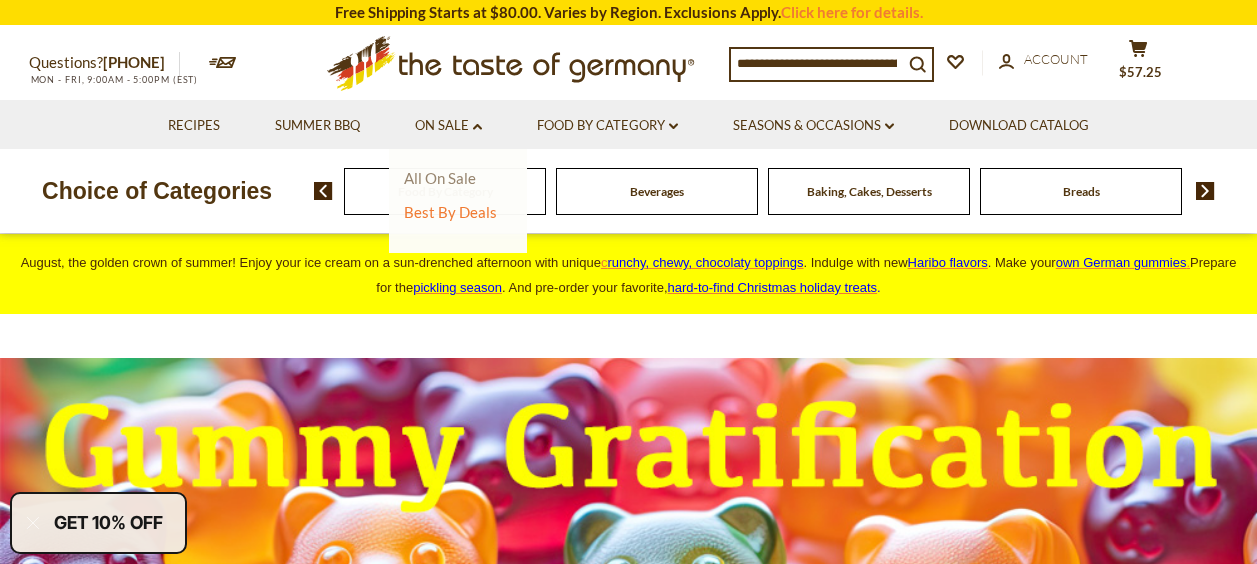 click on "All On Sale" at bounding box center [440, 178] 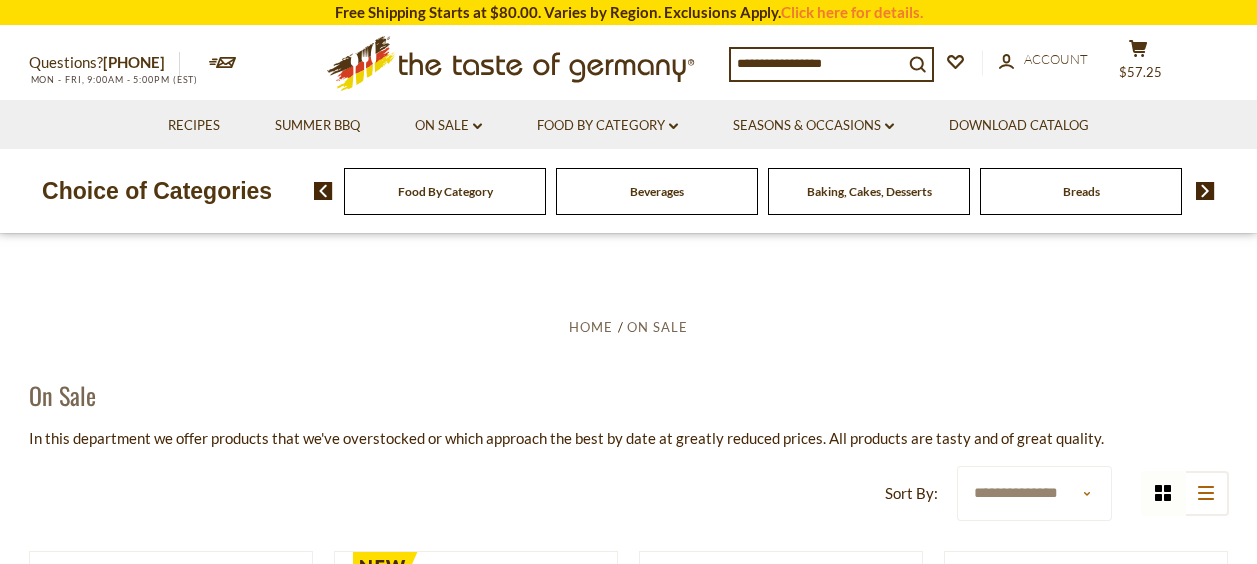 scroll, scrollTop: 0, scrollLeft: 0, axis: both 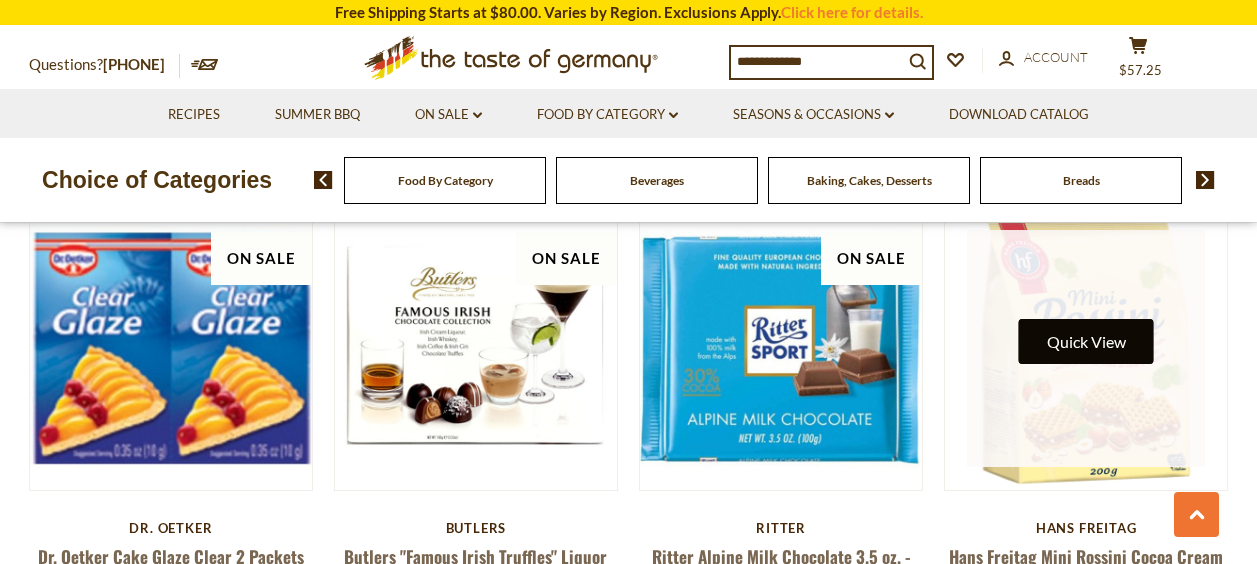click on "Quick View" at bounding box center (1086, 341) 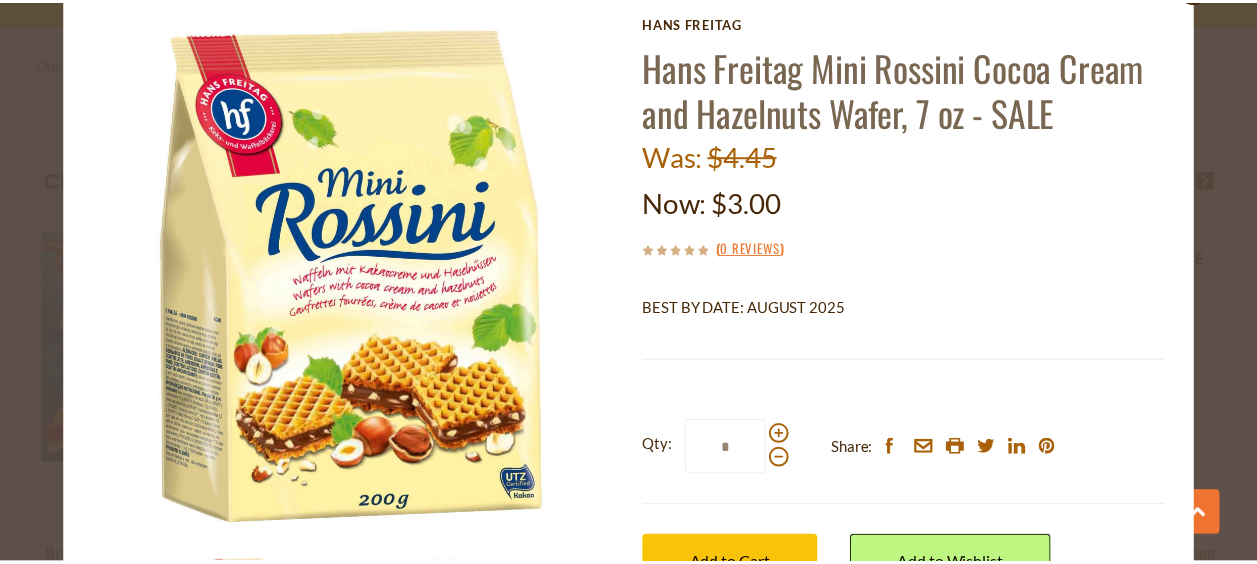 scroll, scrollTop: 200, scrollLeft: 0, axis: vertical 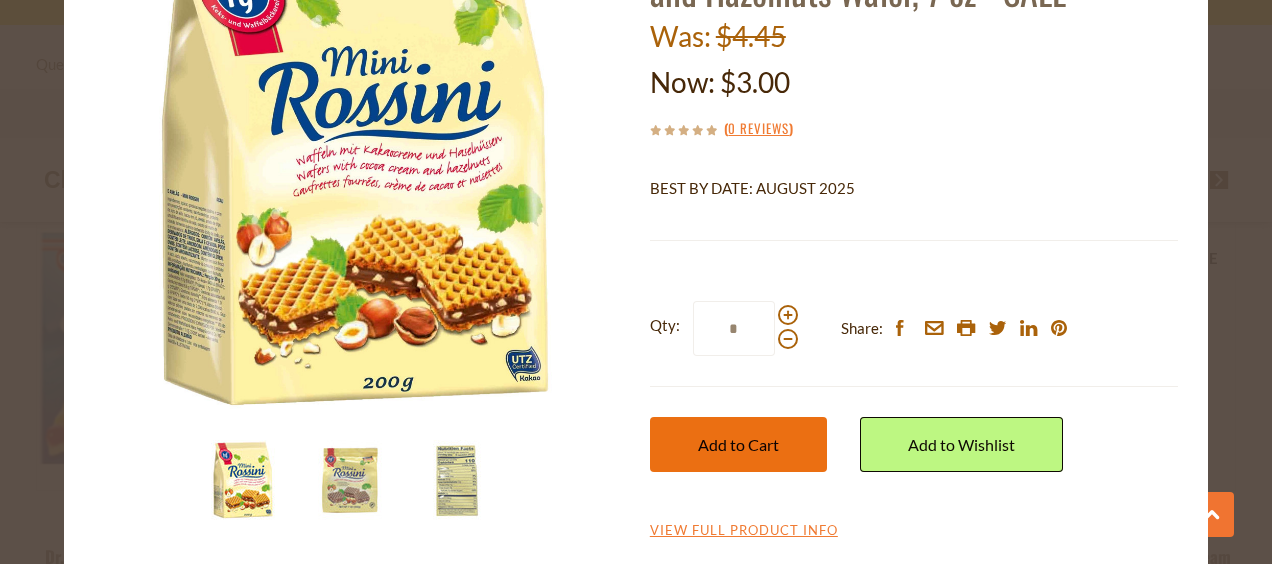click on "Add to Cart" at bounding box center [738, 444] 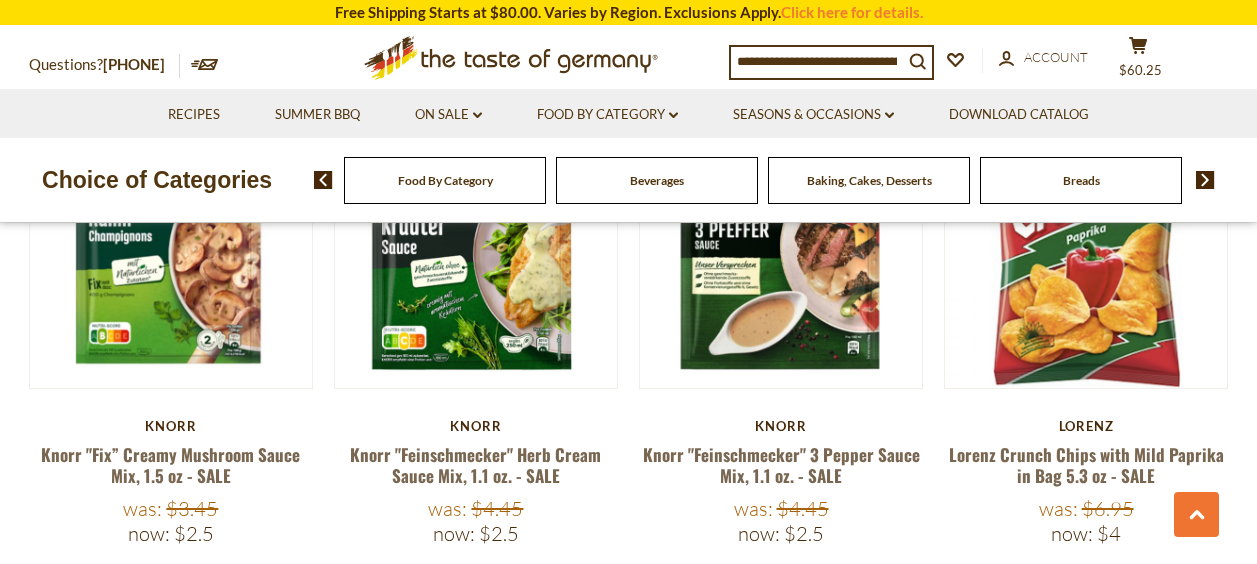 scroll, scrollTop: 2400, scrollLeft: 0, axis: vertical 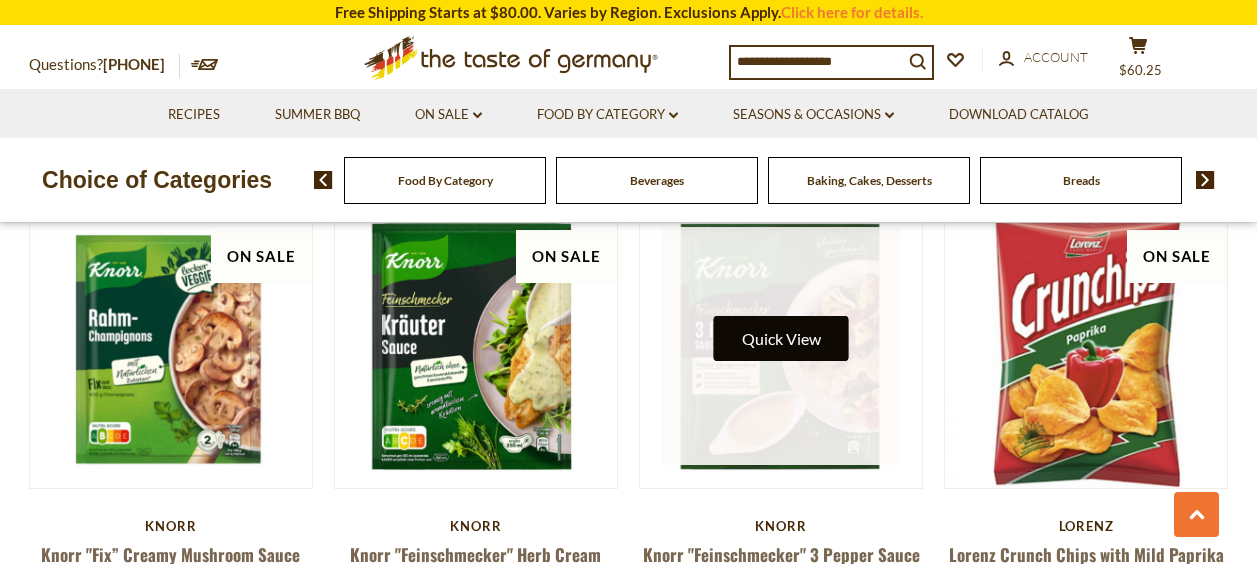click on "Quick View" at bounding box center [781, 338] 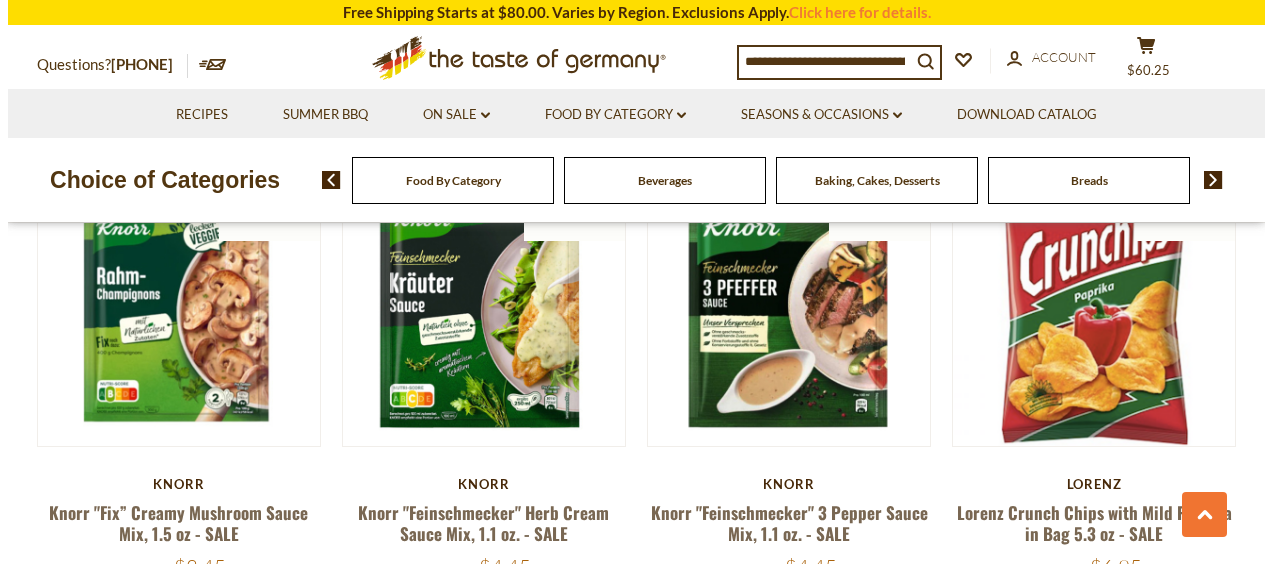 scroll, scrollTop: 2400, scrollLeft: 0, axis: vertical 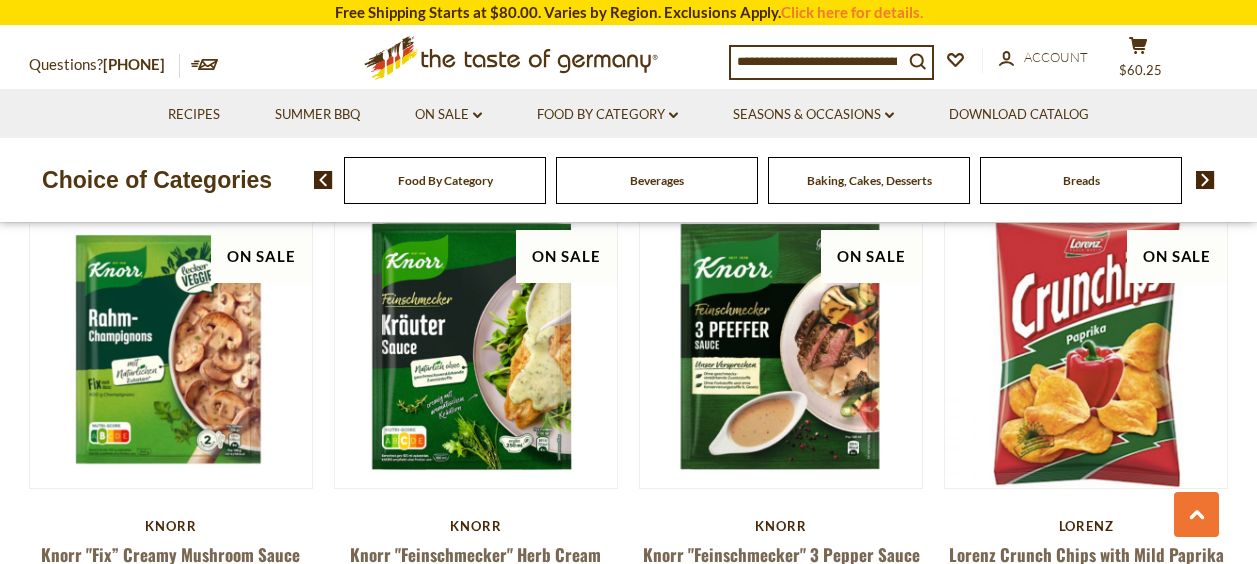 click on "Quick View" at bounding box center [781, -18] 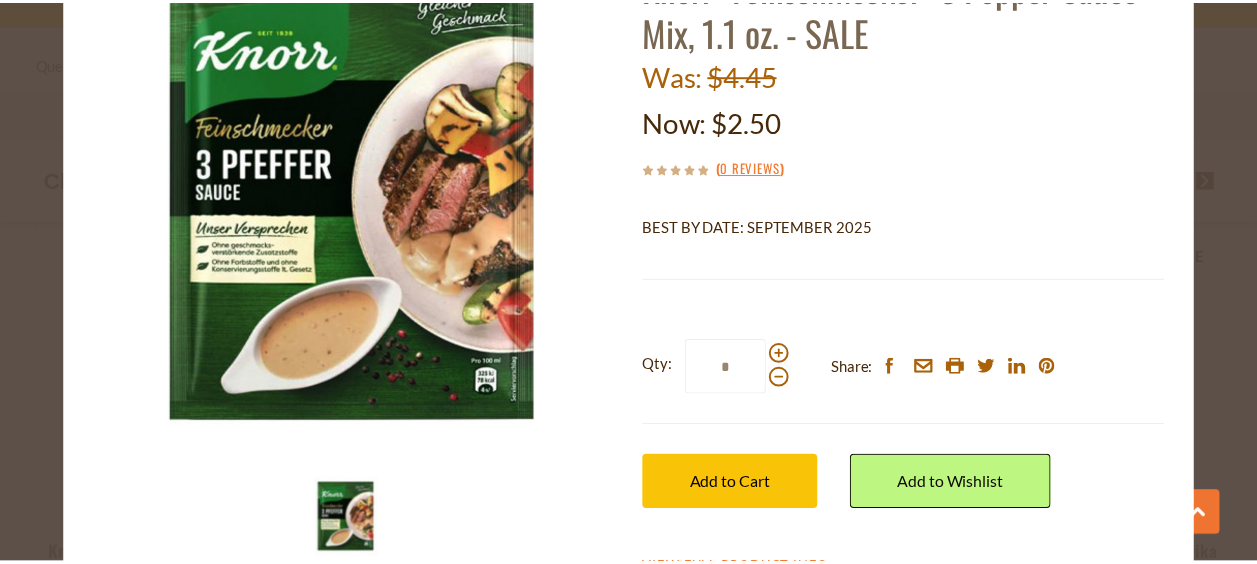 scroll, scrollTop: 200, scrollLeft: 0, axis: vertical 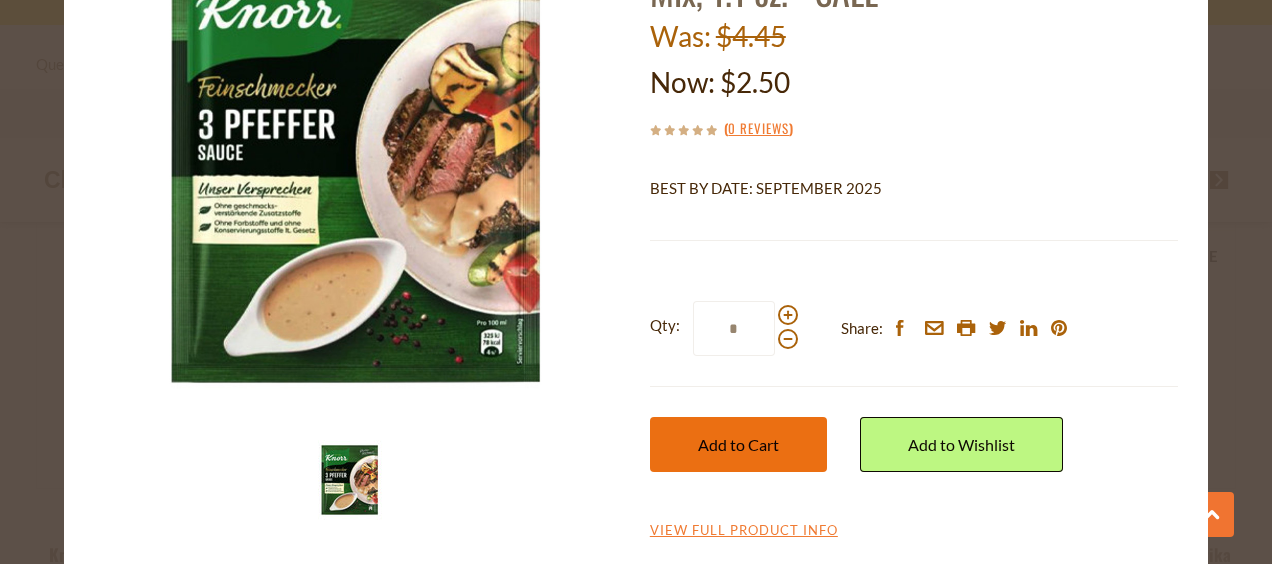 click on "Add to Cart" at bounding box center (738, 444) 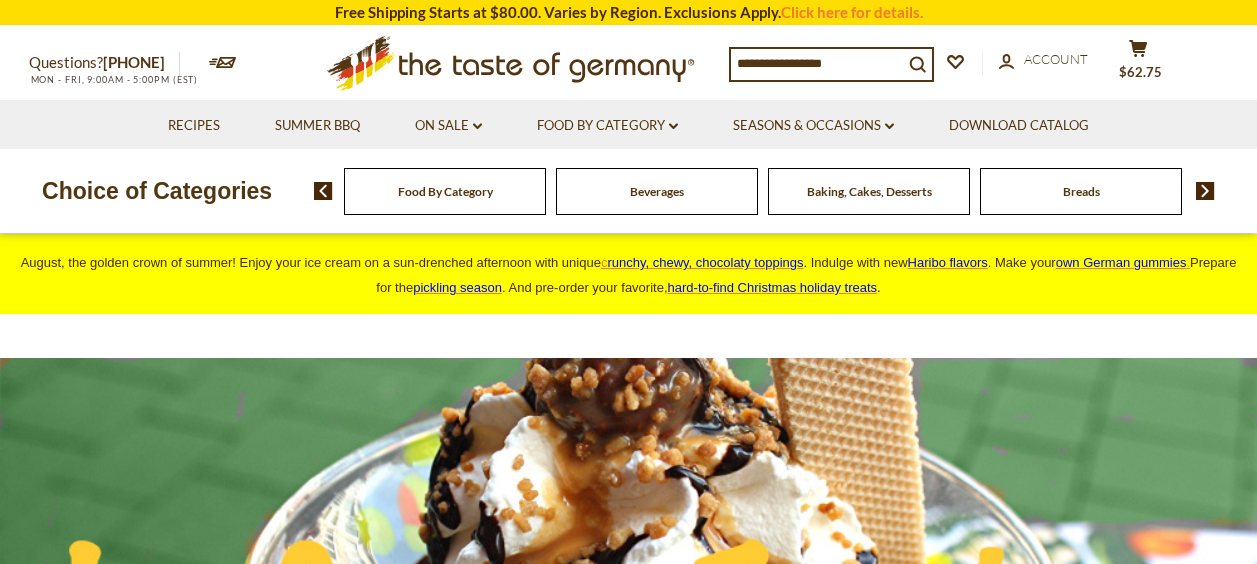 scroll, scrollTop: 0, scrollLeft: 0, axis: both 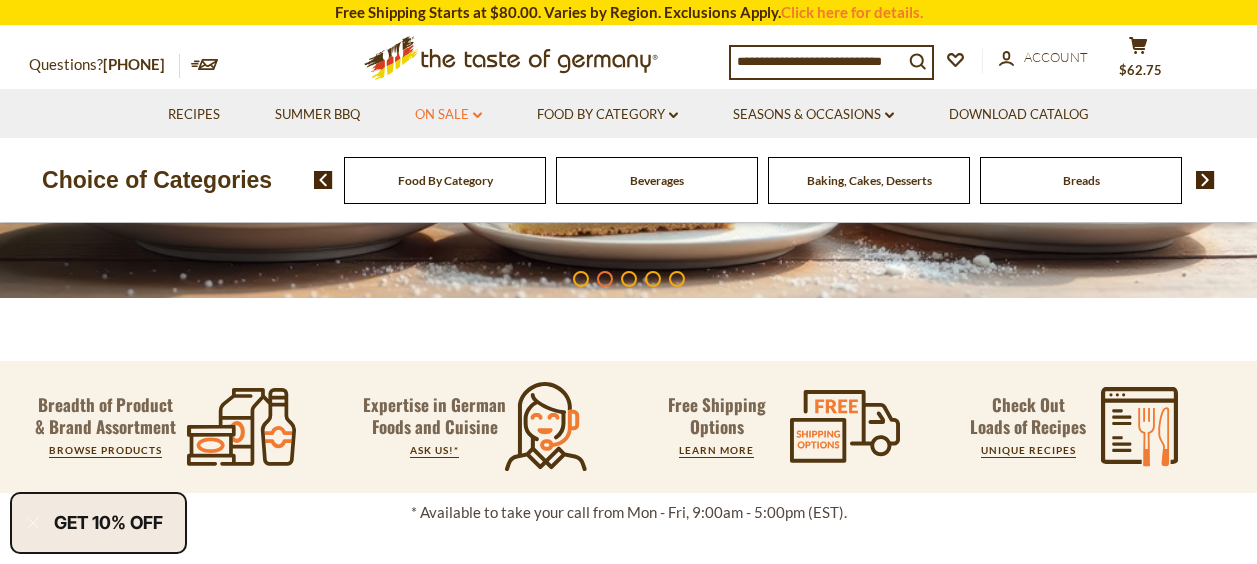 click on "On Sale
dropdown_arrow" at bounding box center (448, 115) 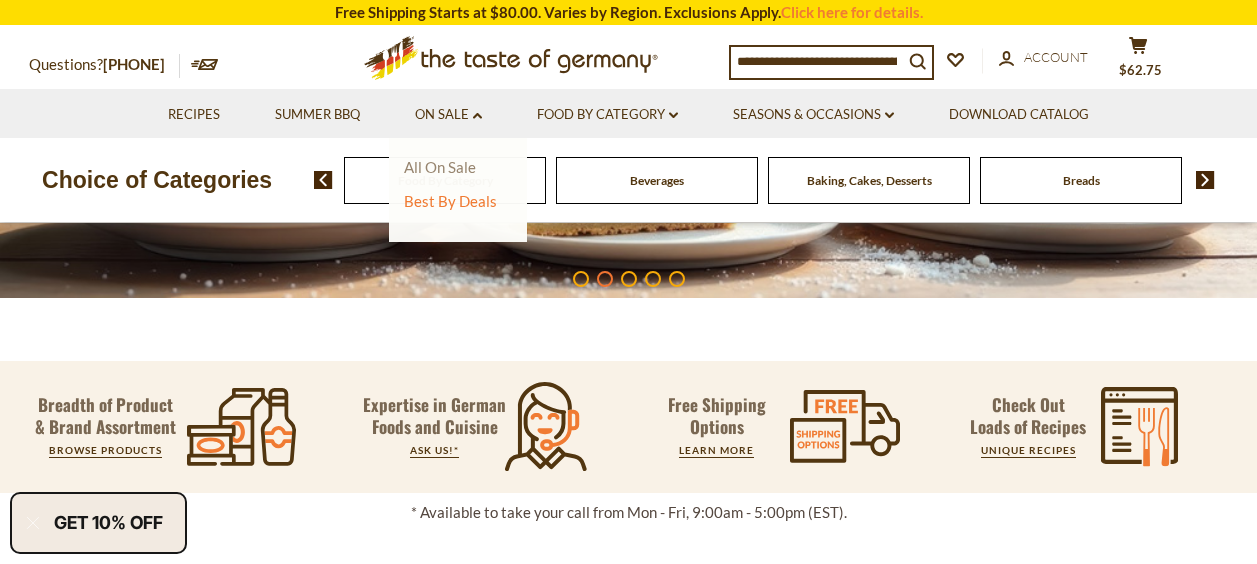 click on "All On Sale" at bounding box center [440, 167] 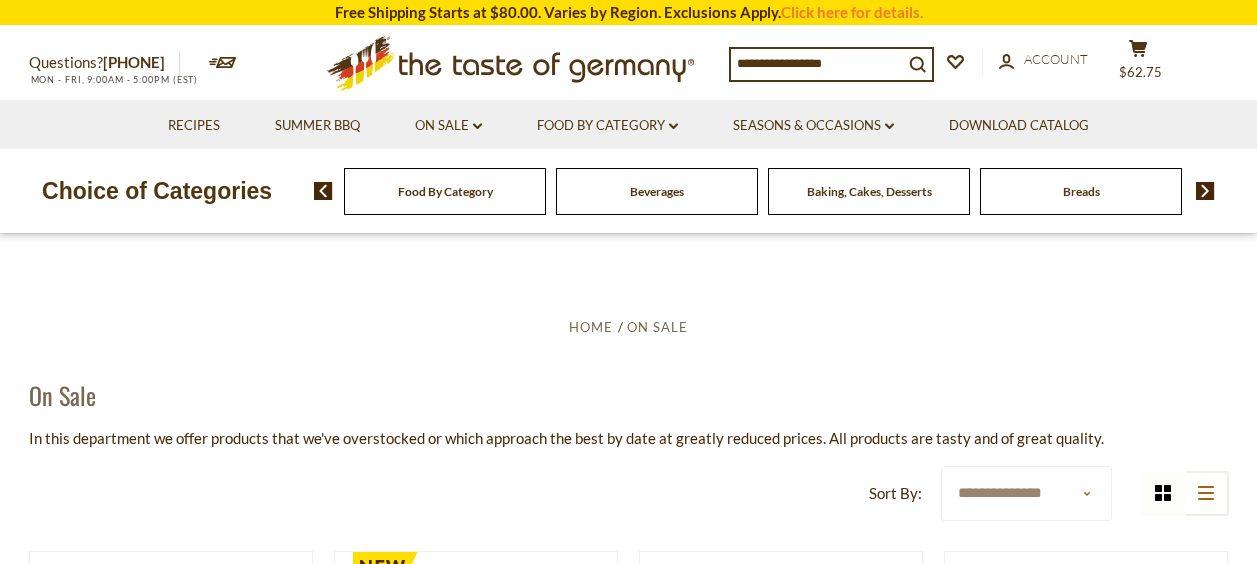 scroll, scrollTop: 0, scrollLeft: 0, axis: both 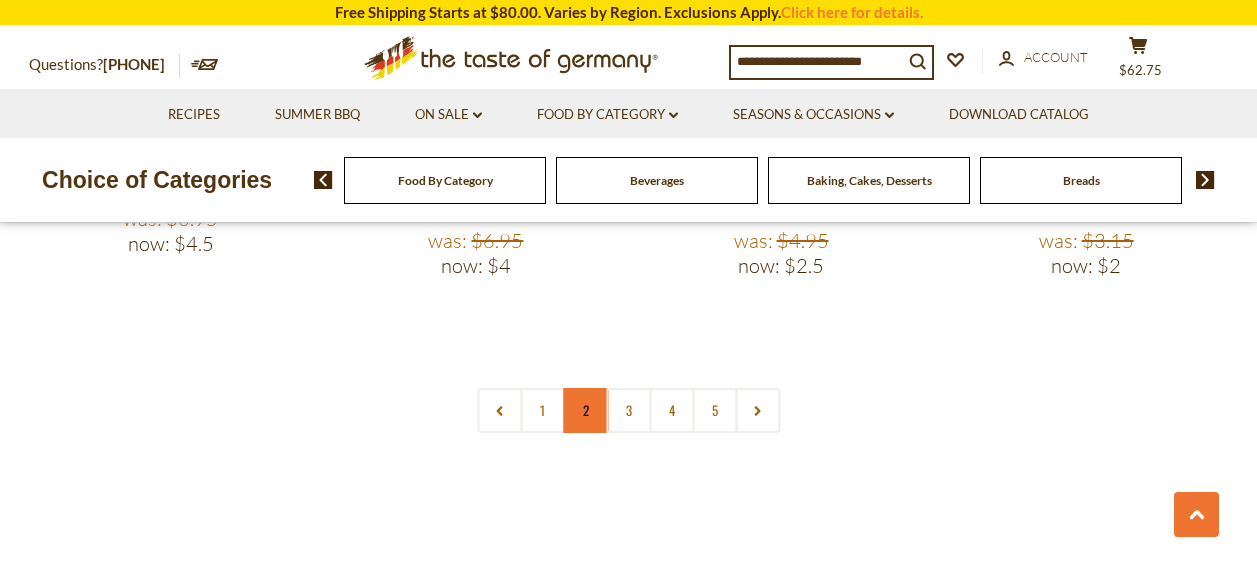 click on "2" at bounding box center [585, 410] 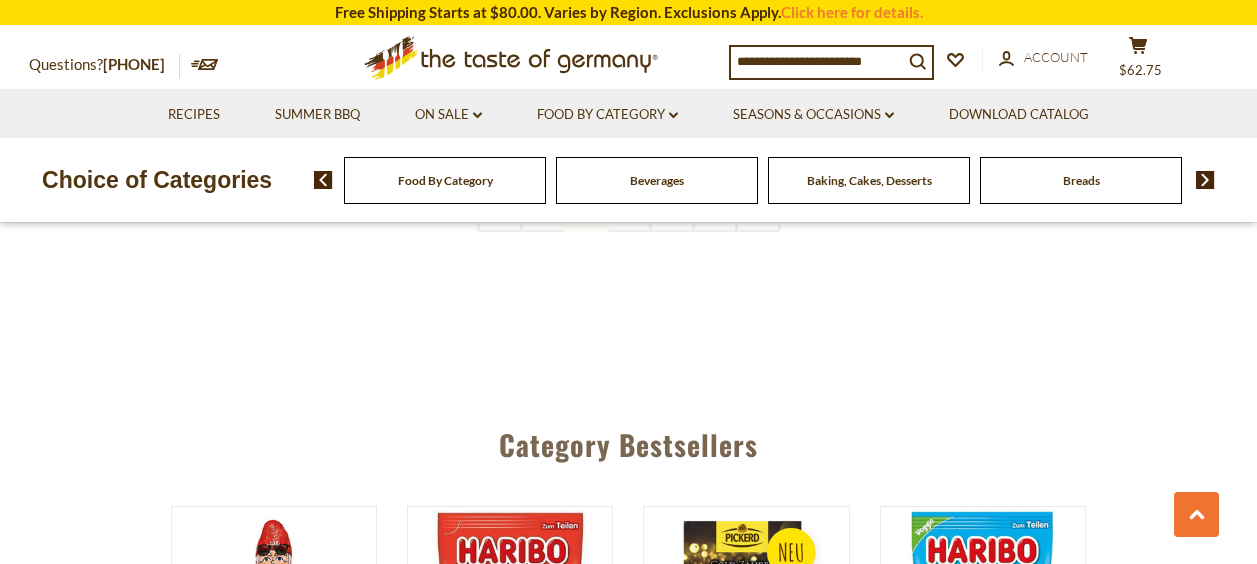 scroll, scrollTop: 4864, scrollLeft: 0, axis: vertical 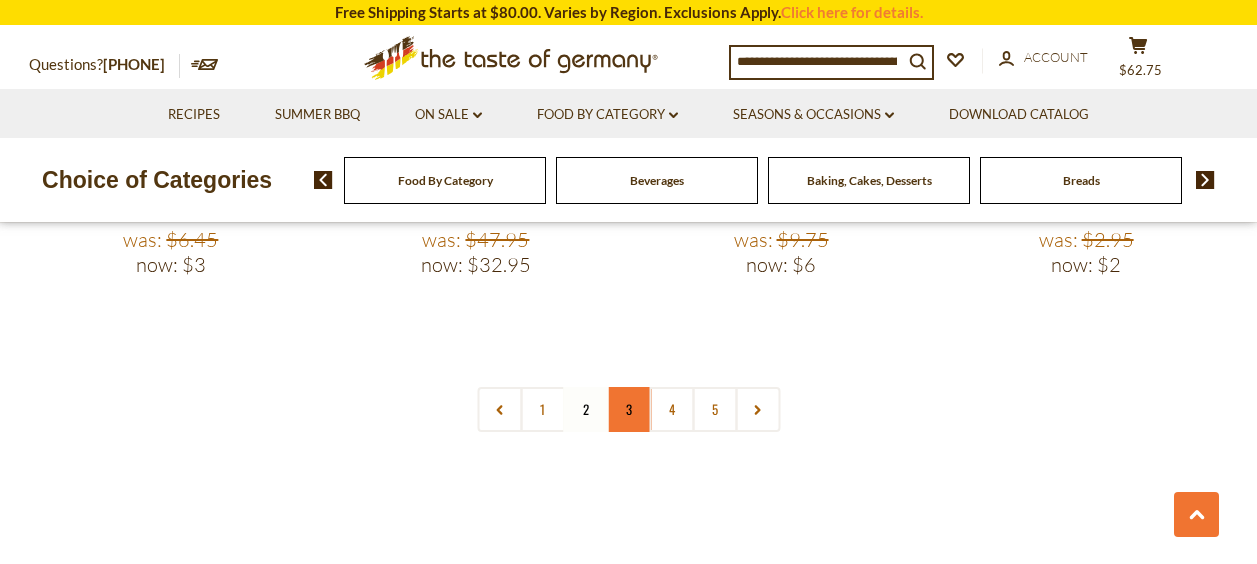 click on "3" at bounding box center (628, 409) 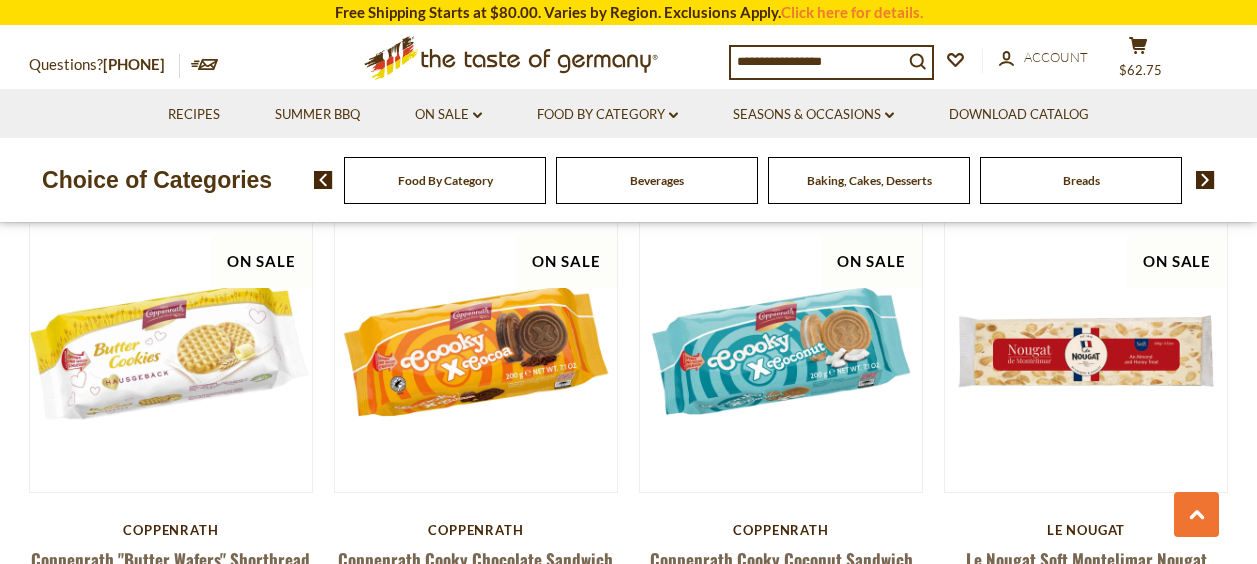 scroll, scrollTop: 3564, scrollLeft: 0, axis: vertical 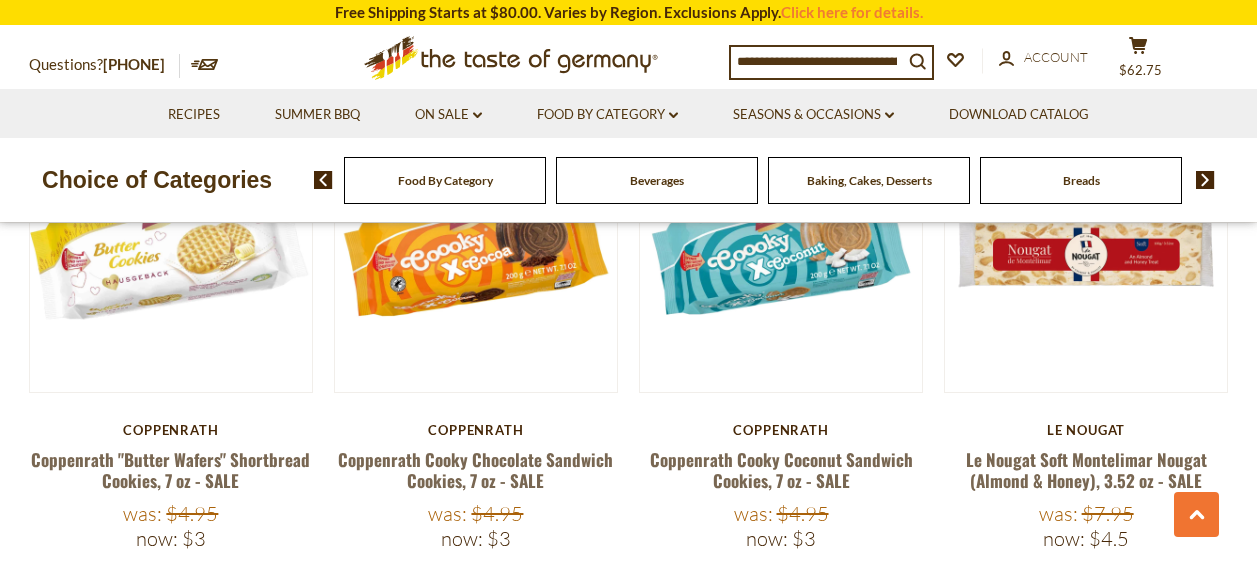 drag, startPoint x: 7, startPoint y: 17, endPoint x: 58, endPoint y: 39, distance: 55.542778 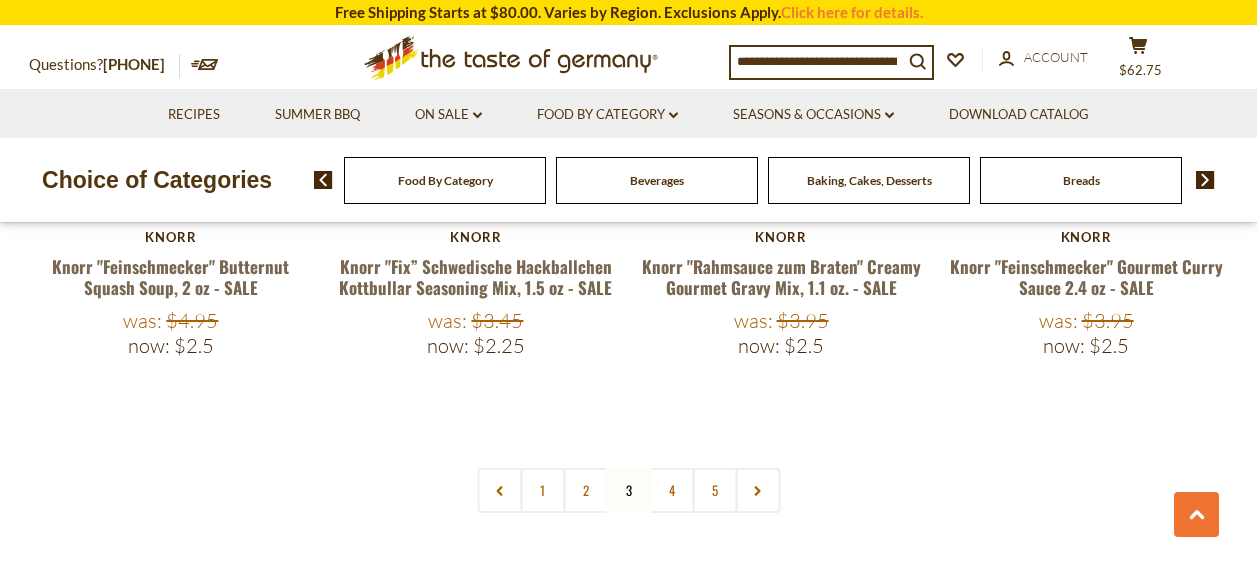 scroll, scrollTop: 4864, scrollLeft: 0, axis: vertical 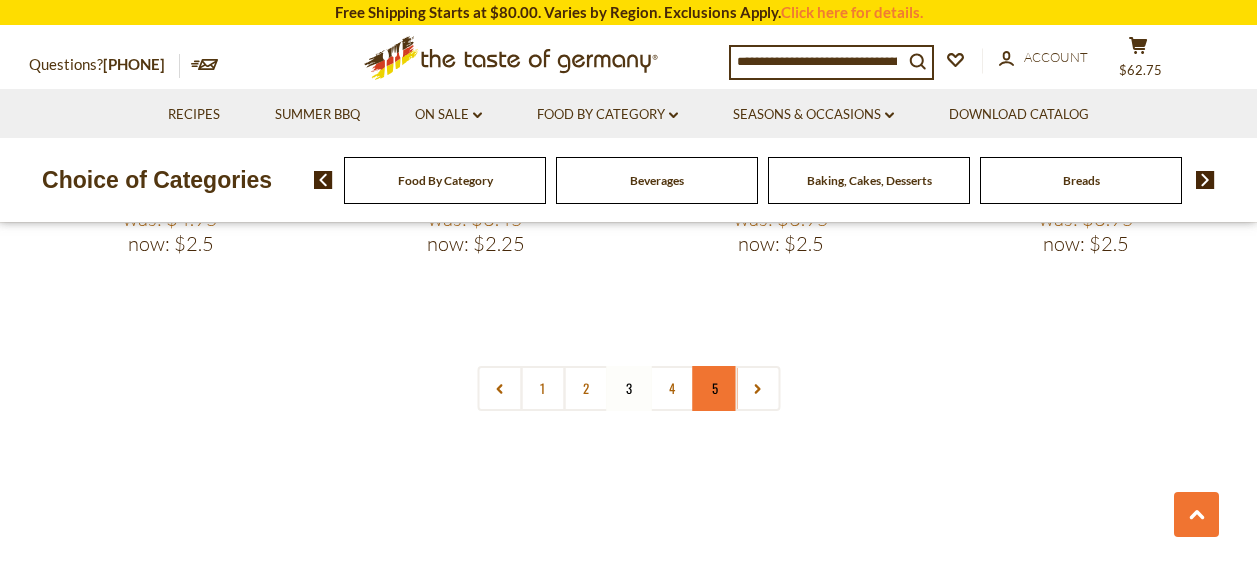click on "5" at bounding box center (714, 388) 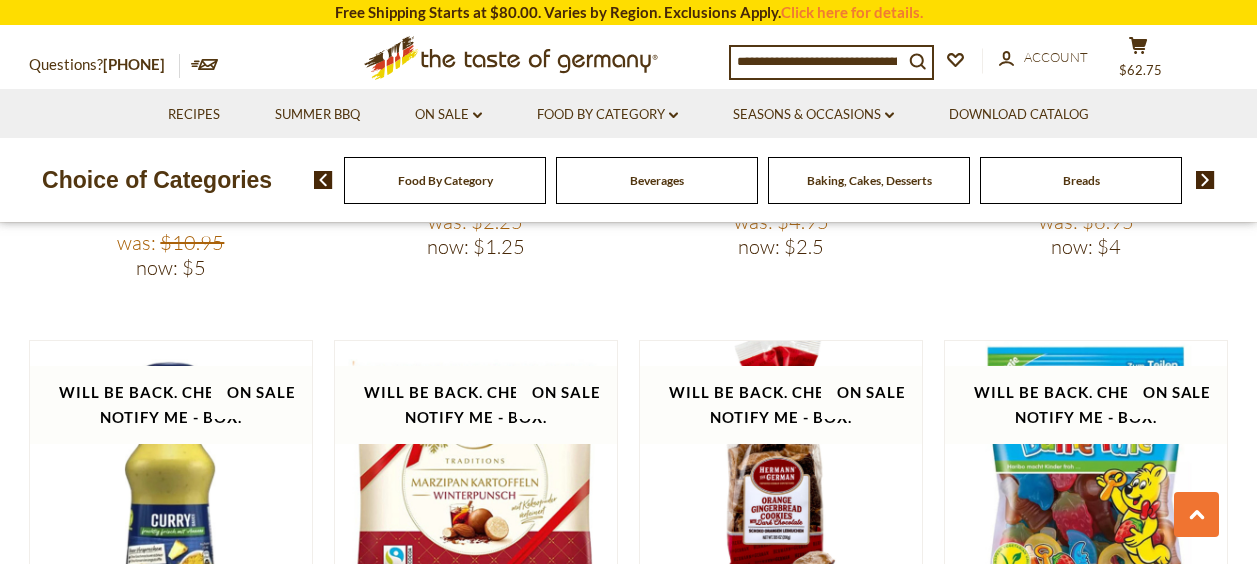 scroll, scrollTop: 2464, scrollLeft: 0, axis: vertical 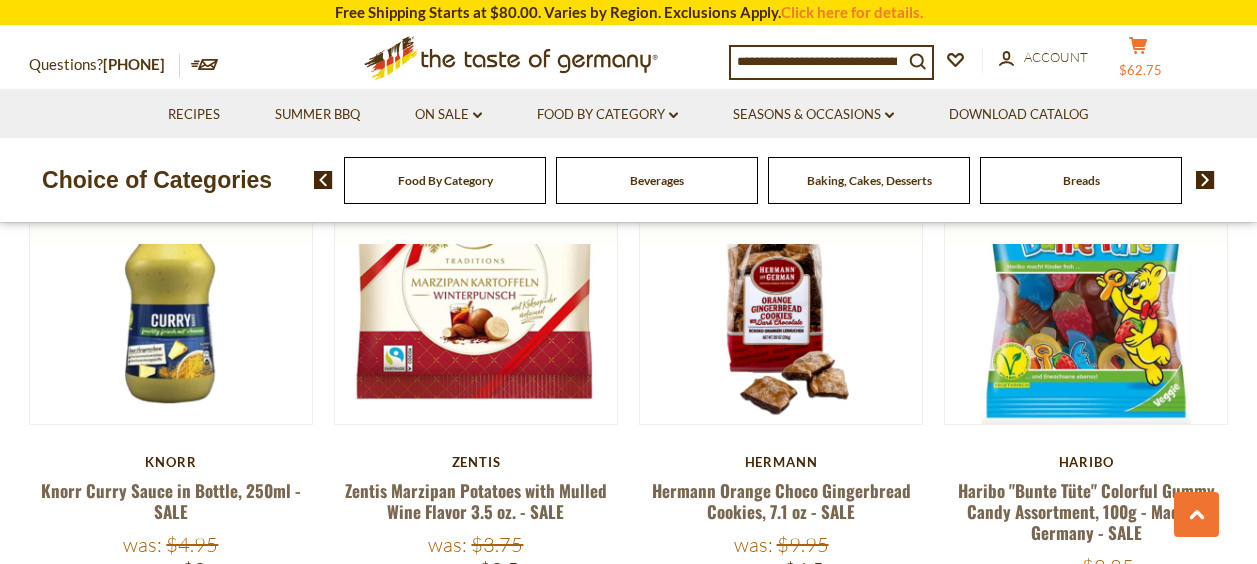 click 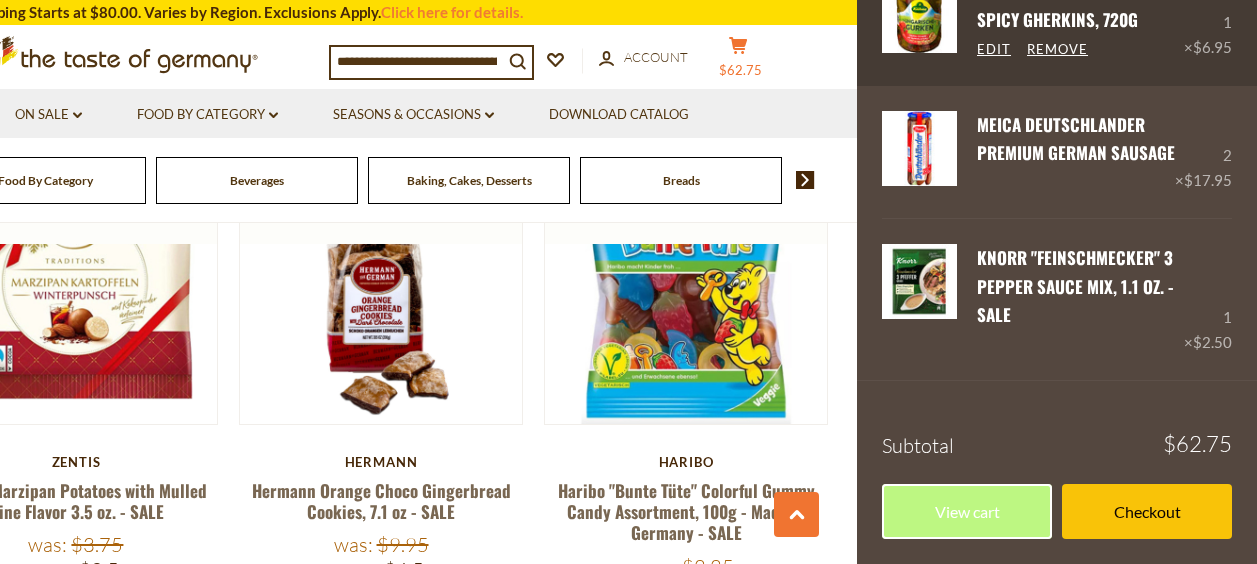 scroll, scrollTop: 831, scrollLeft: 0, axis: vertical 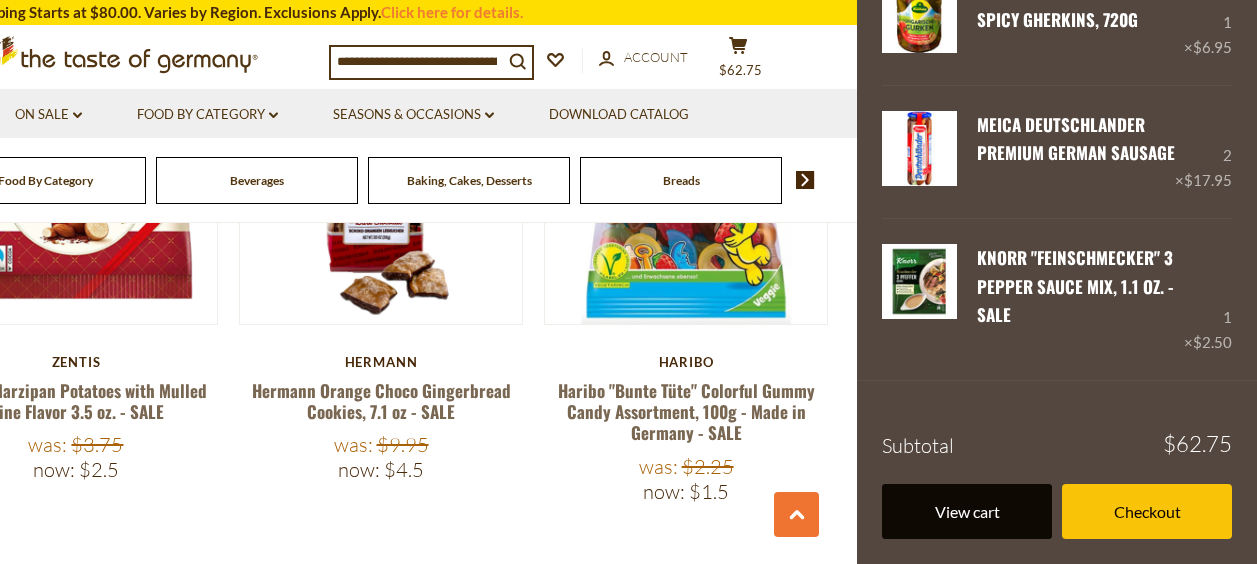 click on "View cart" at bounding box center [967, 511] 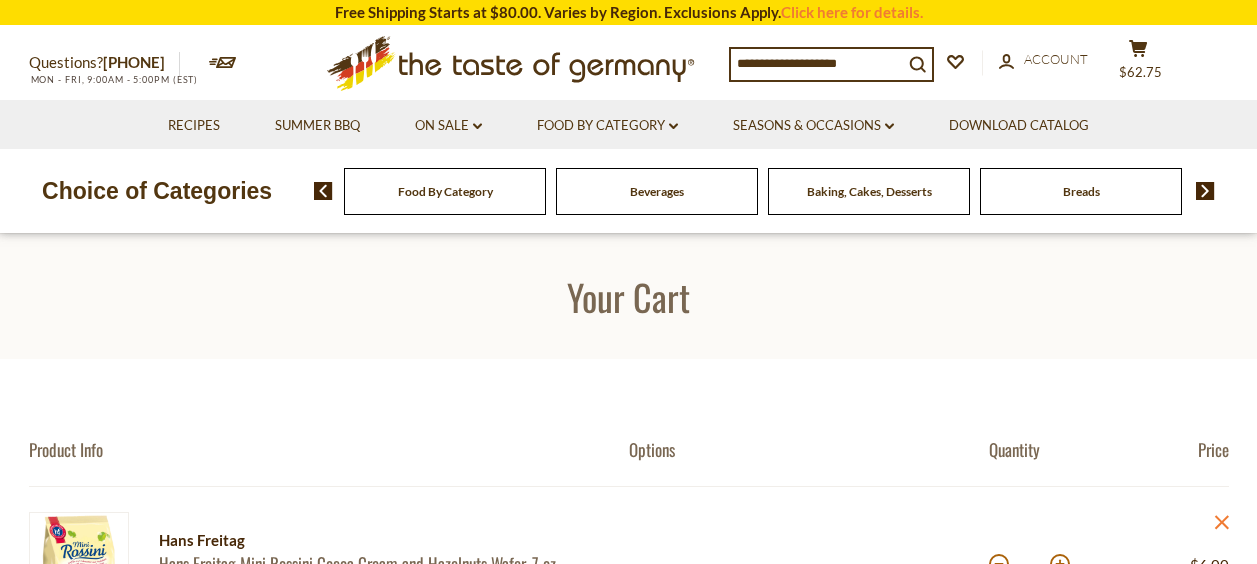 scroll, scrollTop: 0, scrollLeft: 0, axis: both 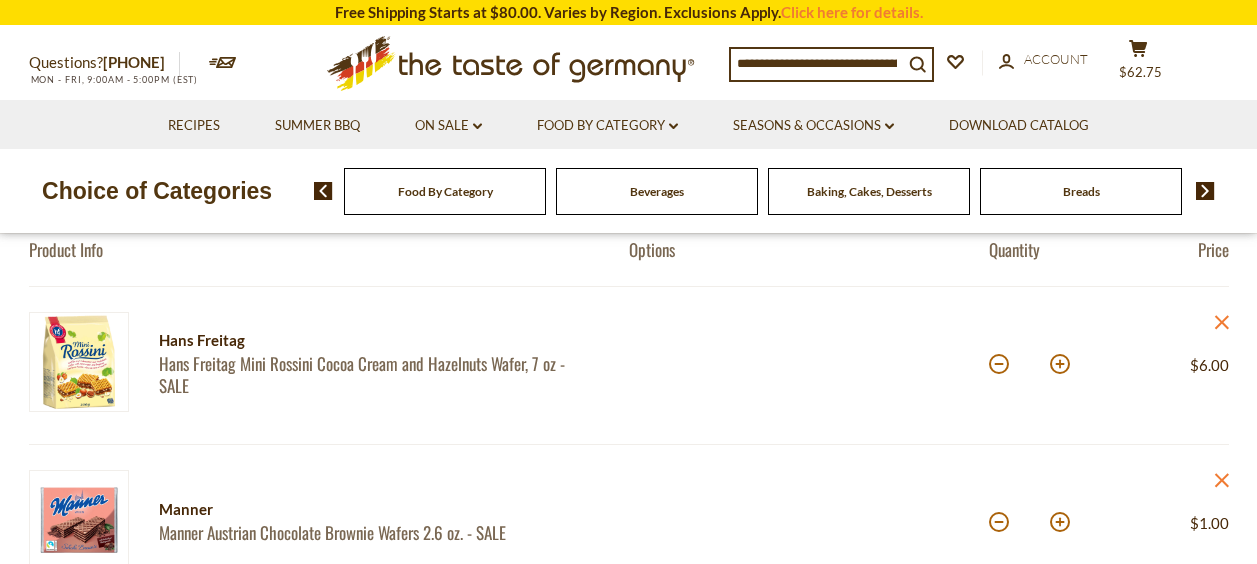 click on "*" at bounding box center [1029, 365] 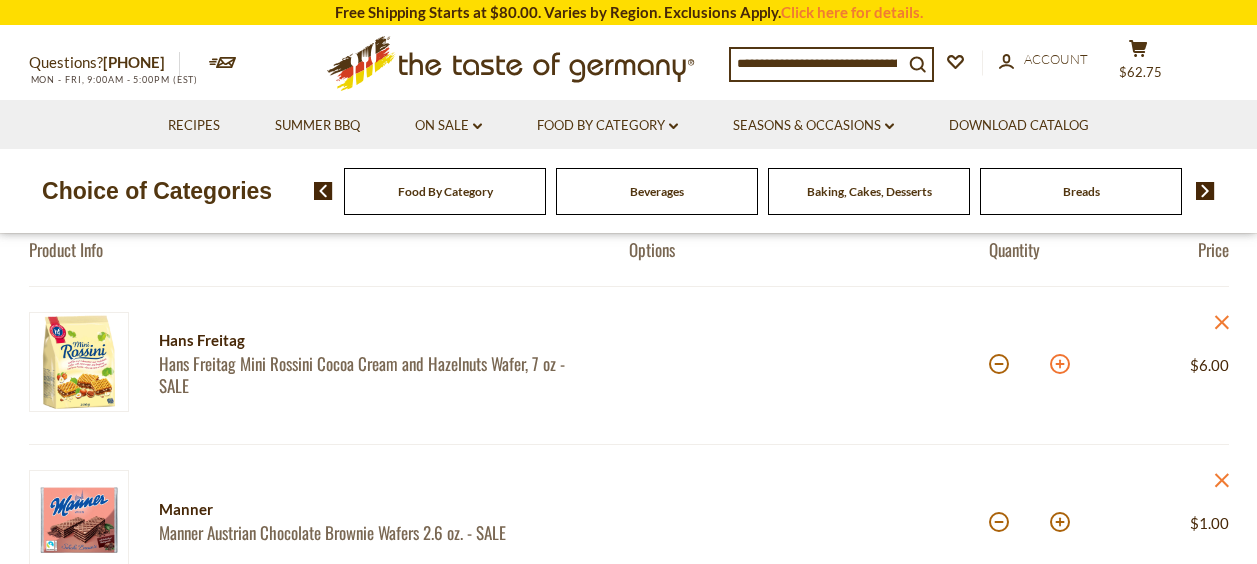 click at bounding box center [1060, 364] 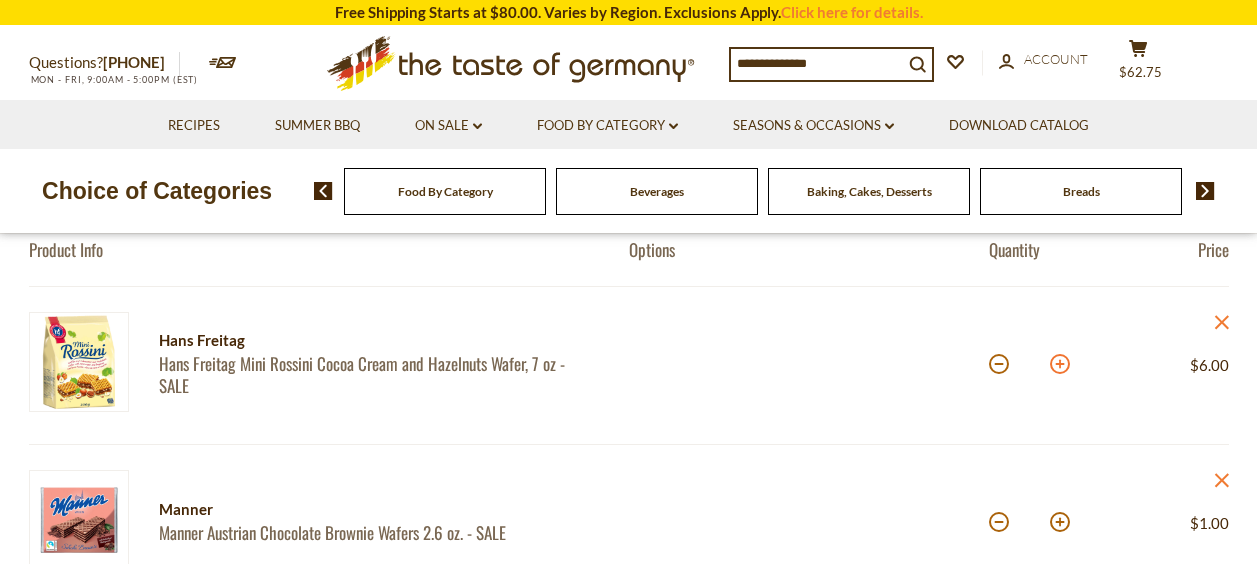 click at bounding box center [1060, 364] 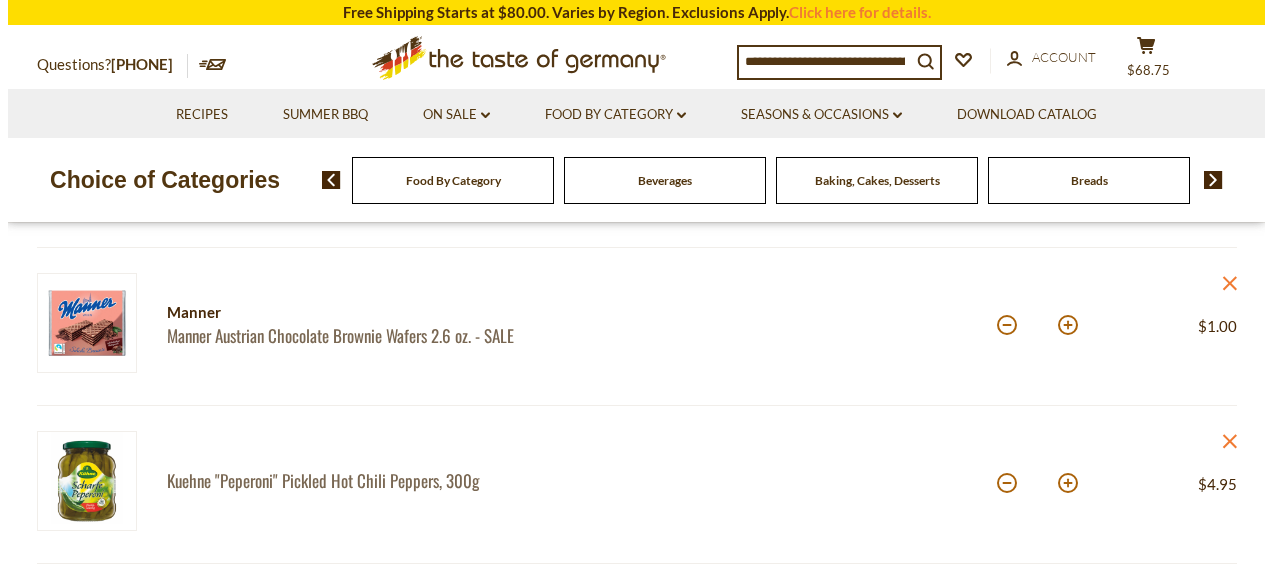 scroll, scrollTop: 400, scrollLeft: 0, axis: vertical 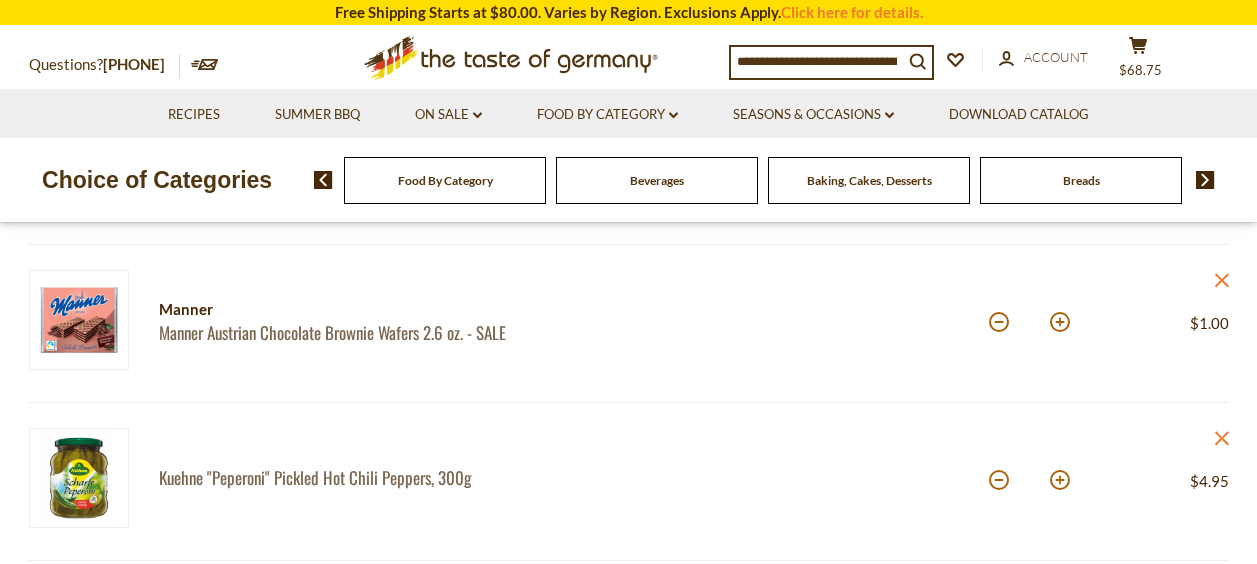 click on "*" at bounding box center (1029, 323) 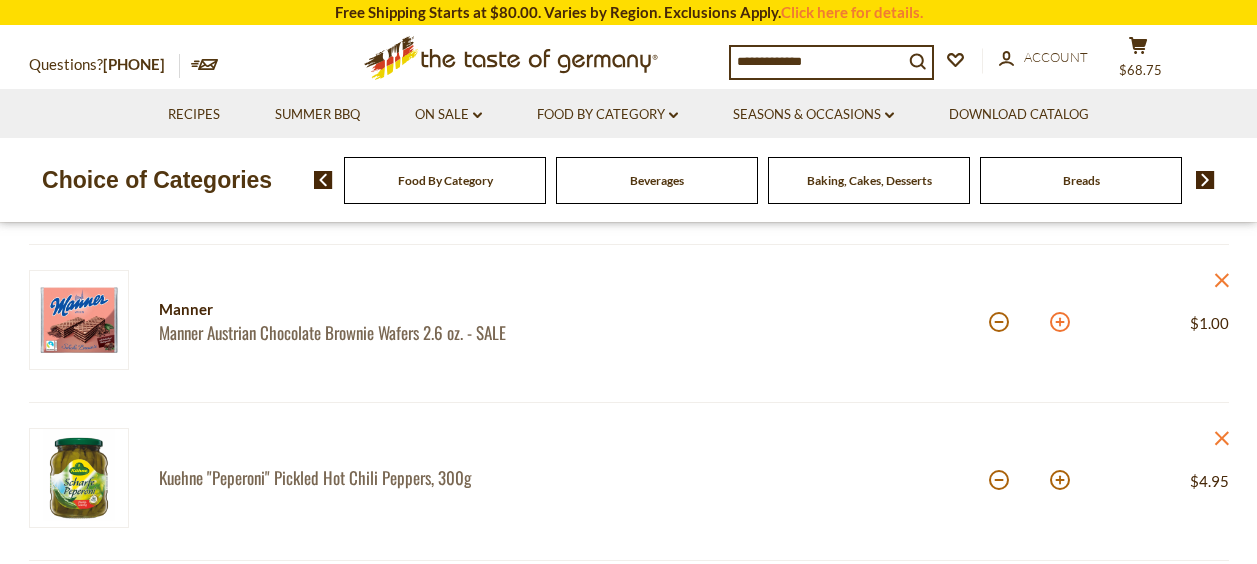 click at bounding box center [1060, 322] 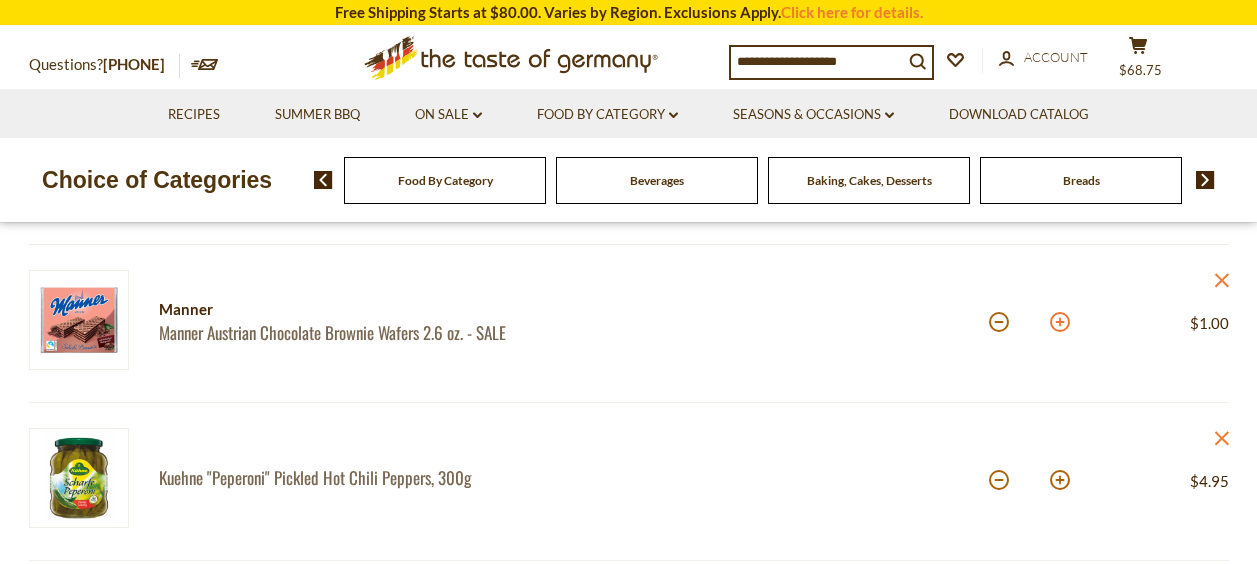 click at bounding box center (1060, 322) 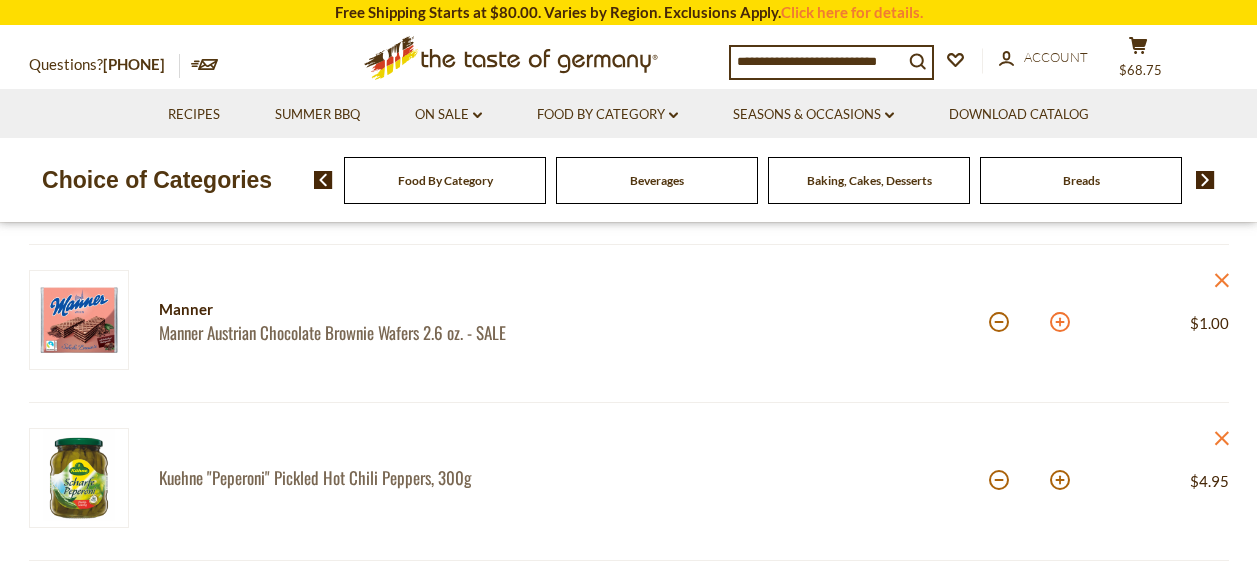 click at bounding box center [1060, 322] 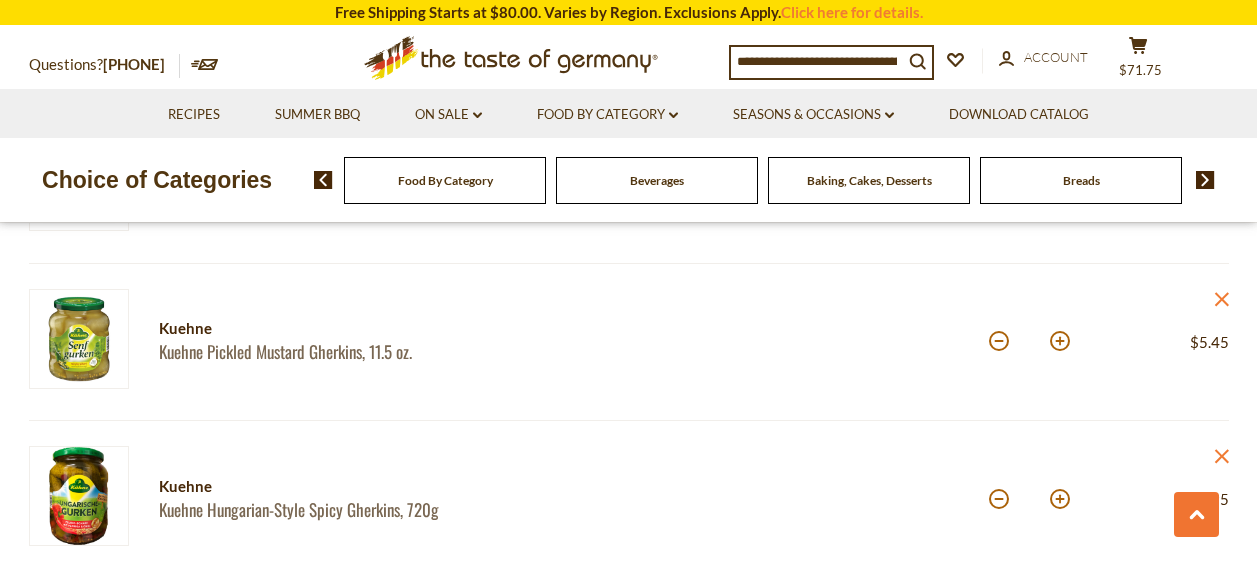 scroll, scrollTop: 700, scrollLeft: 0, axis: vertical 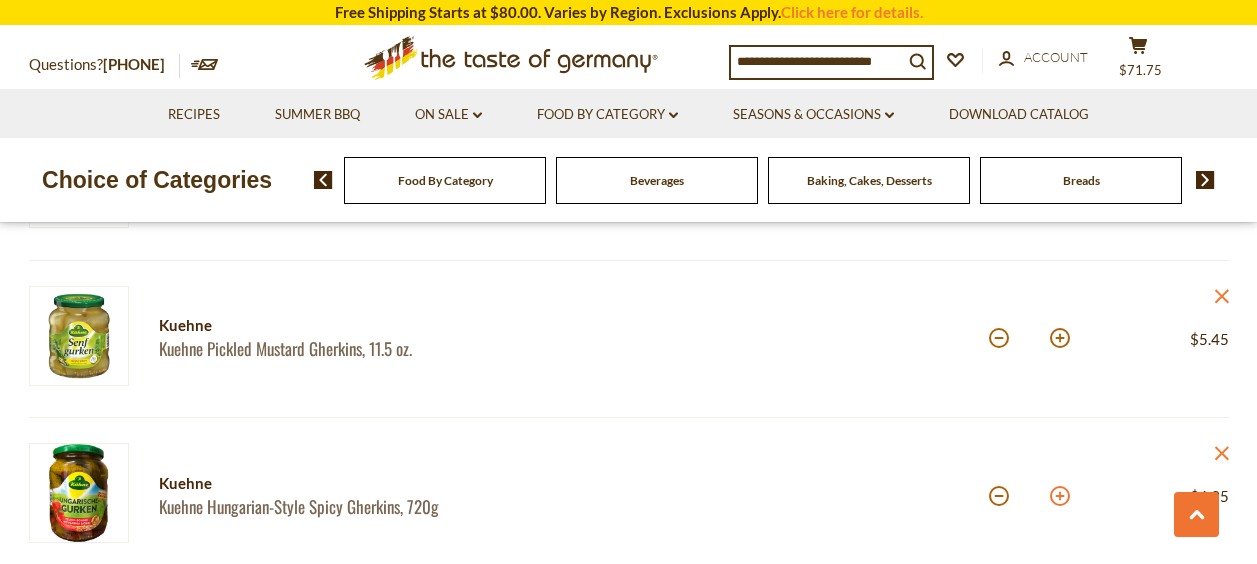 click at bounding box center (1060, 496) 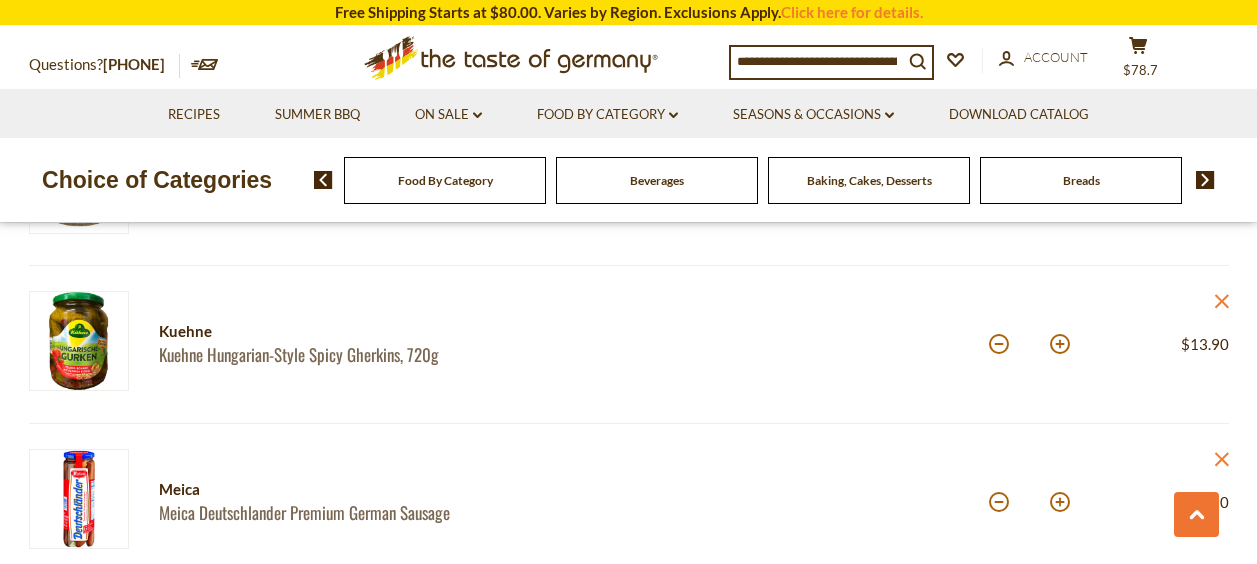 scroll, scrollTop: 900, scrollLeft: 0, axis: vertical 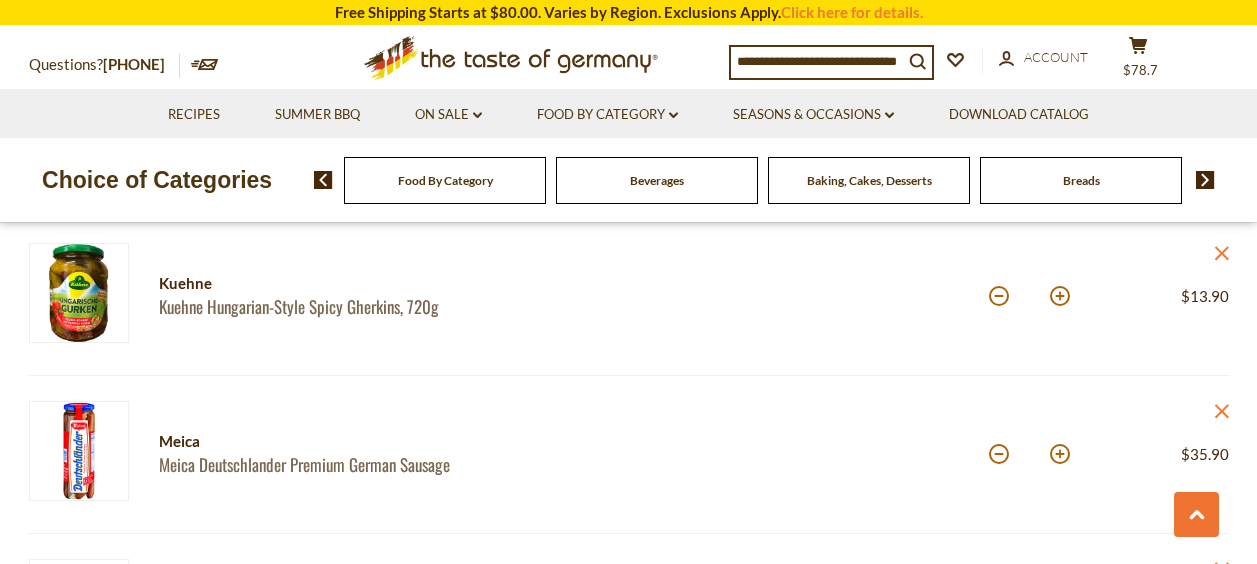 click at bounding box center [1060, 454] 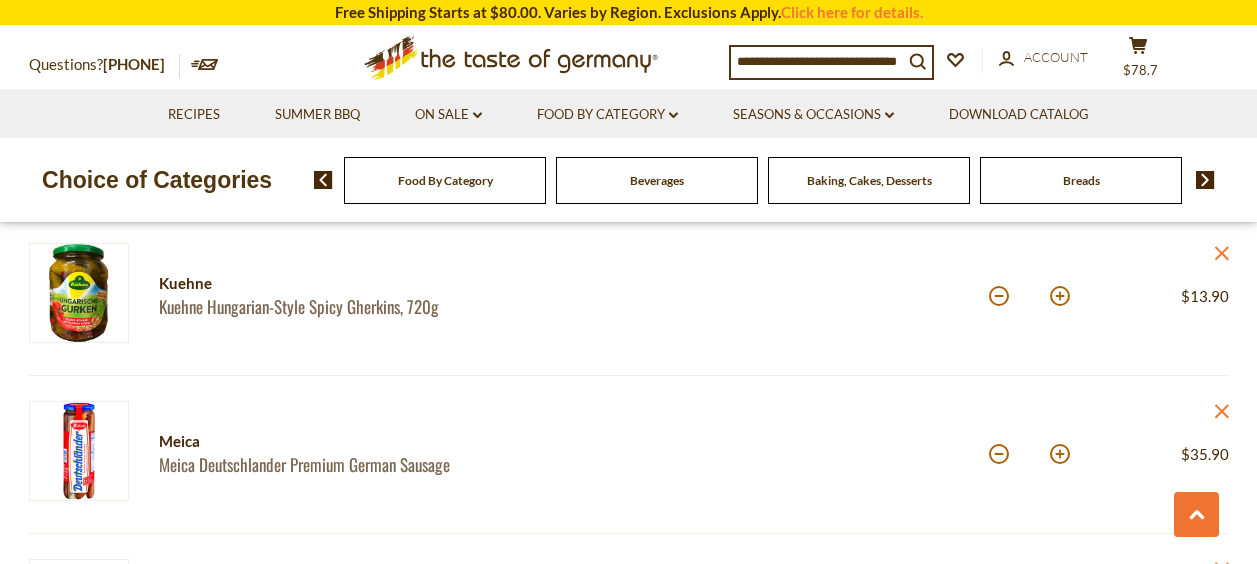 type on "*" 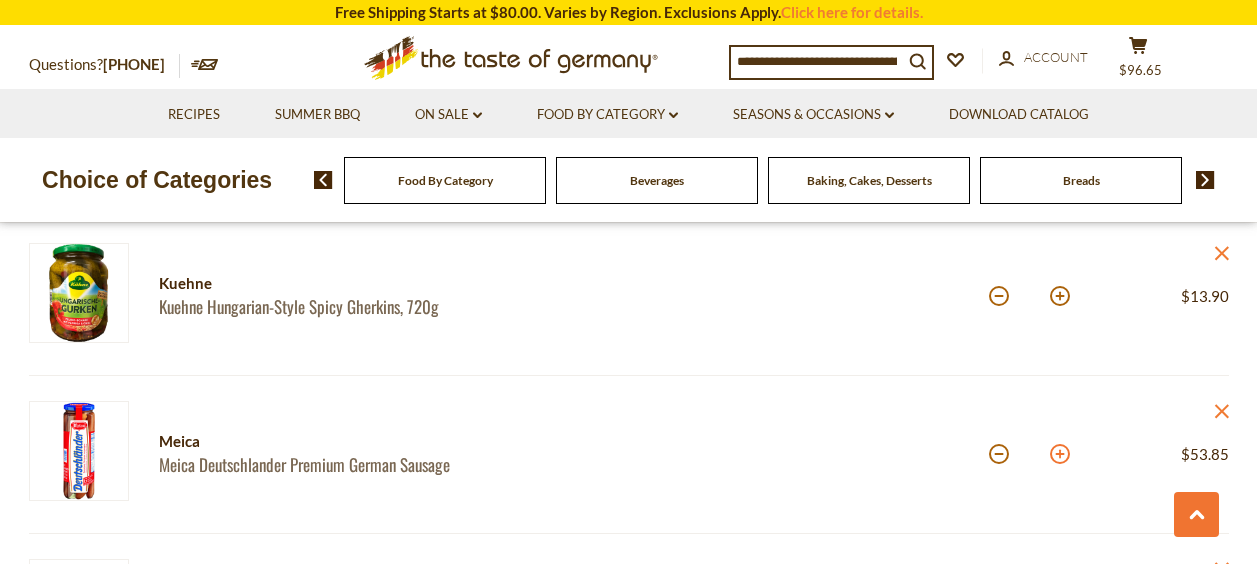 click at bounding box center [1060, 454] 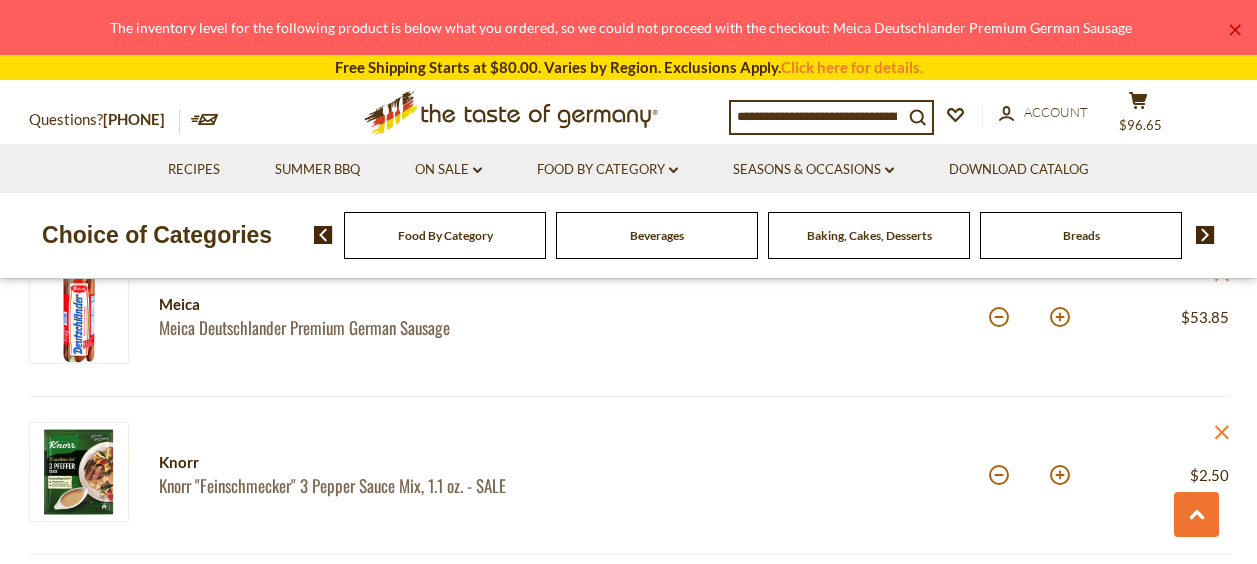 scroll, scrollTop: 1100, scrollLeft: 0, axis: vertical 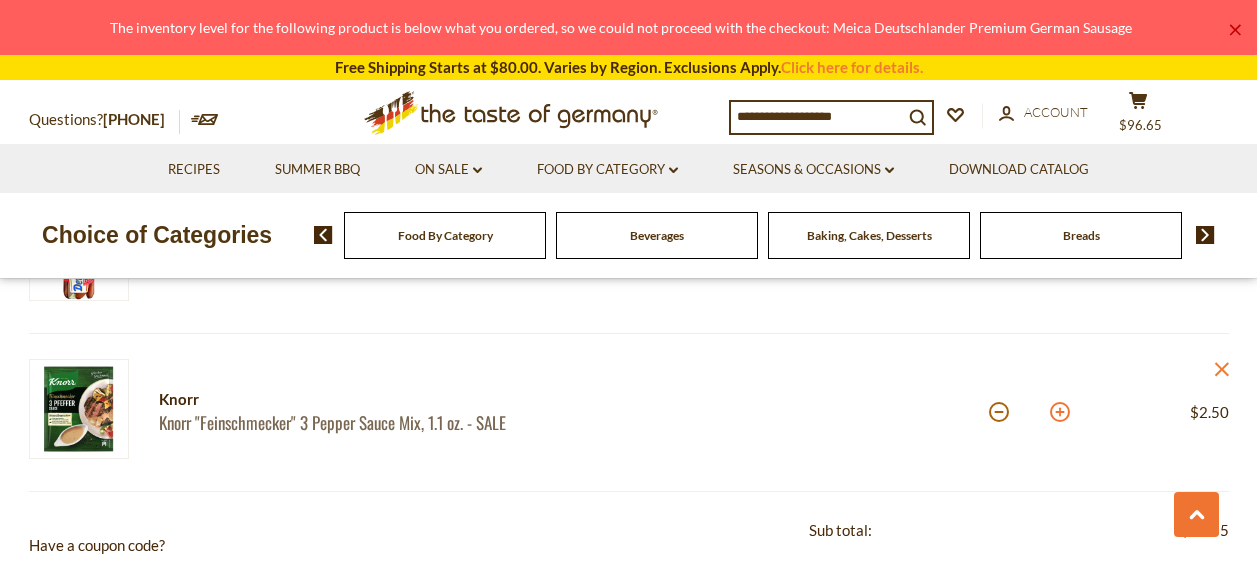click at bounding box center (1060, 412) 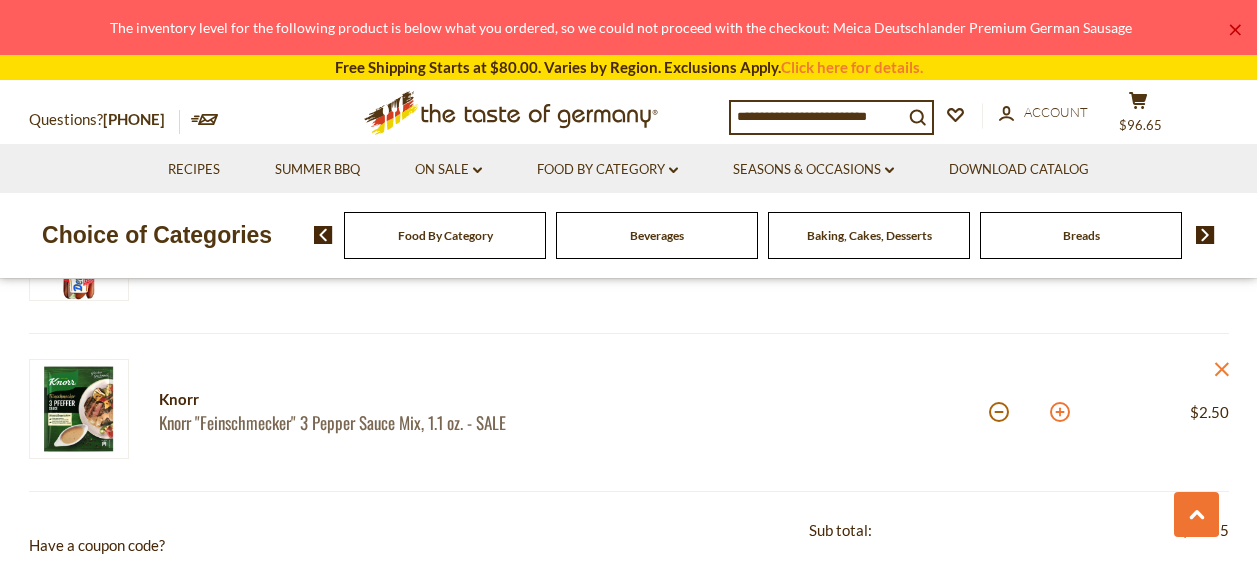 click on "Product Info
Options
Quantity
Price
Hans Freitag
Hans Freitag Mini Rossini Cocoa Cream and Hazelnuts Wafer, 7 oz - SALE
Quantity:
*
Price:
$12.00
close
Manner
Manner Austrian Chocolate Brownie Wafers 2.6 oz. - SALE
Quantity:
*
Price:
$4.00
*" at bounding box center (628, 224) 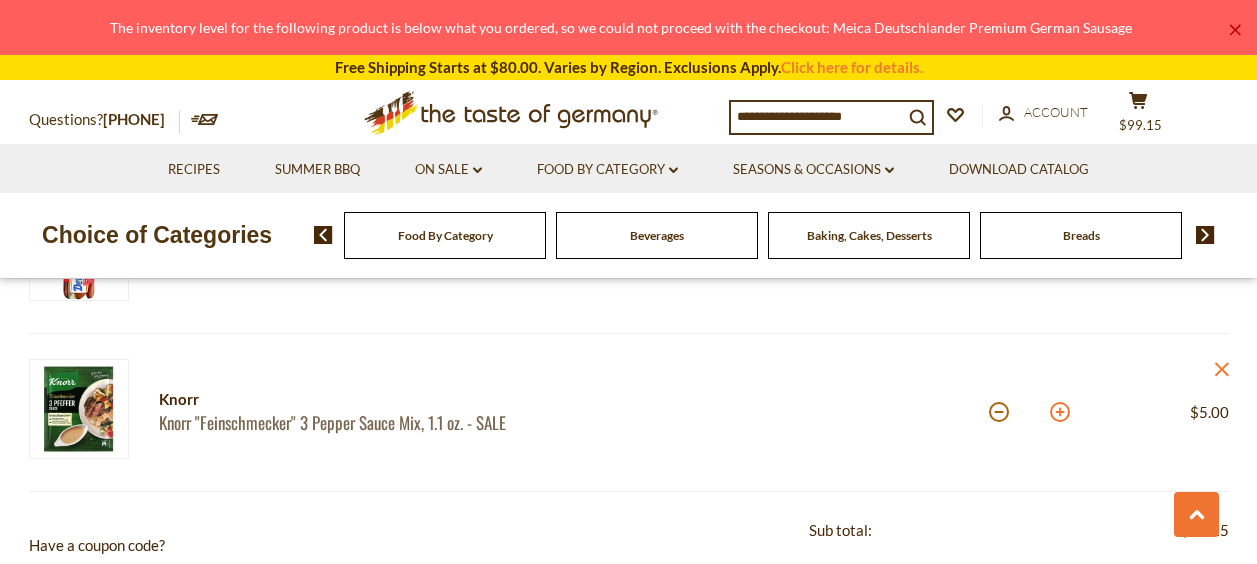 click at bounding box center [1060, 412] 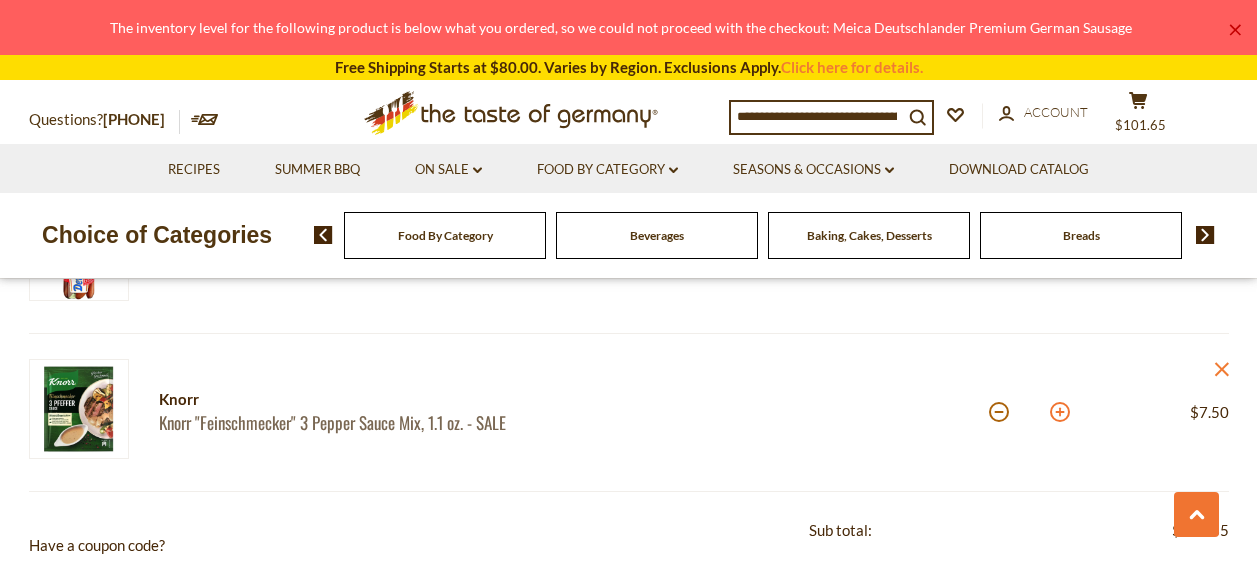 click at bounding box center [1060, 412] 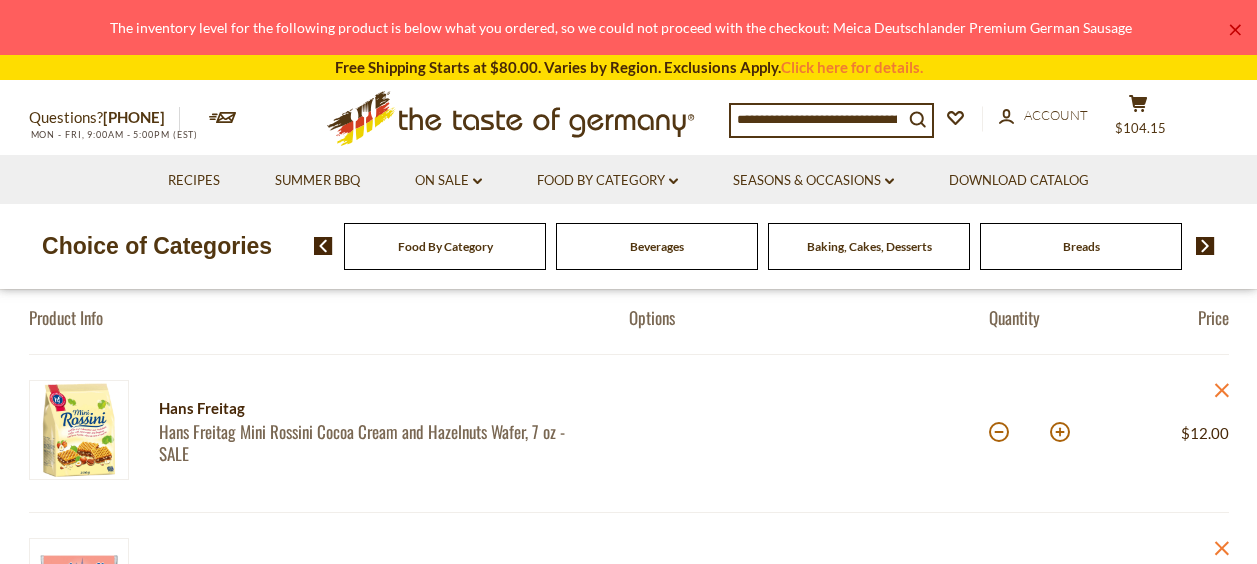 scroll, scrollTop: 0, scrollLeft: 0, axis: both 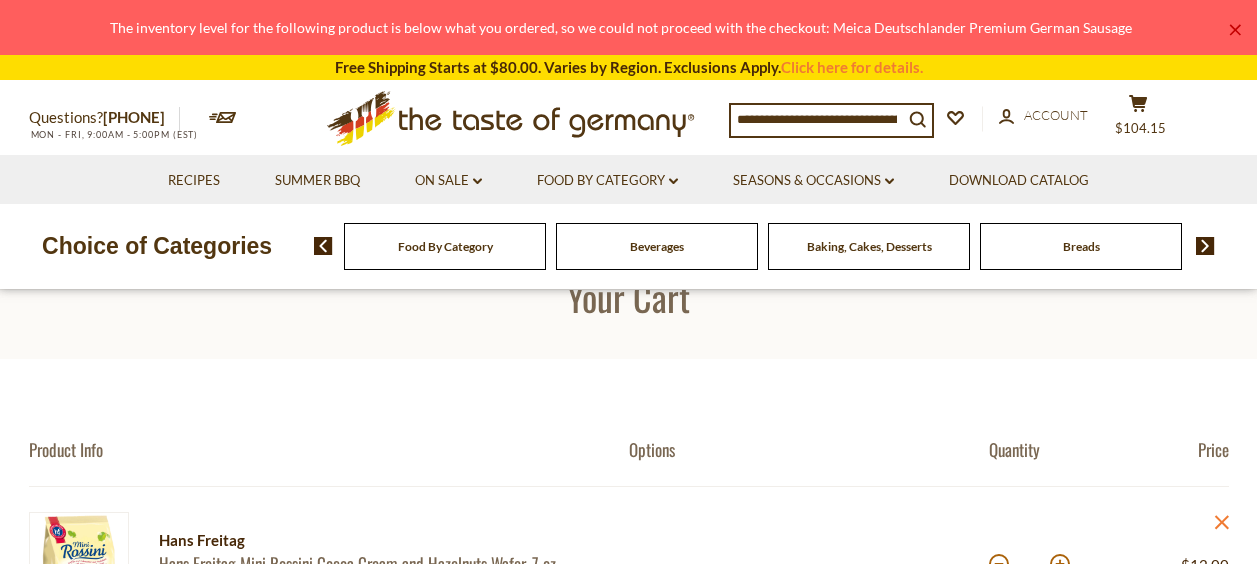 click at bounding box center [1205, 246] 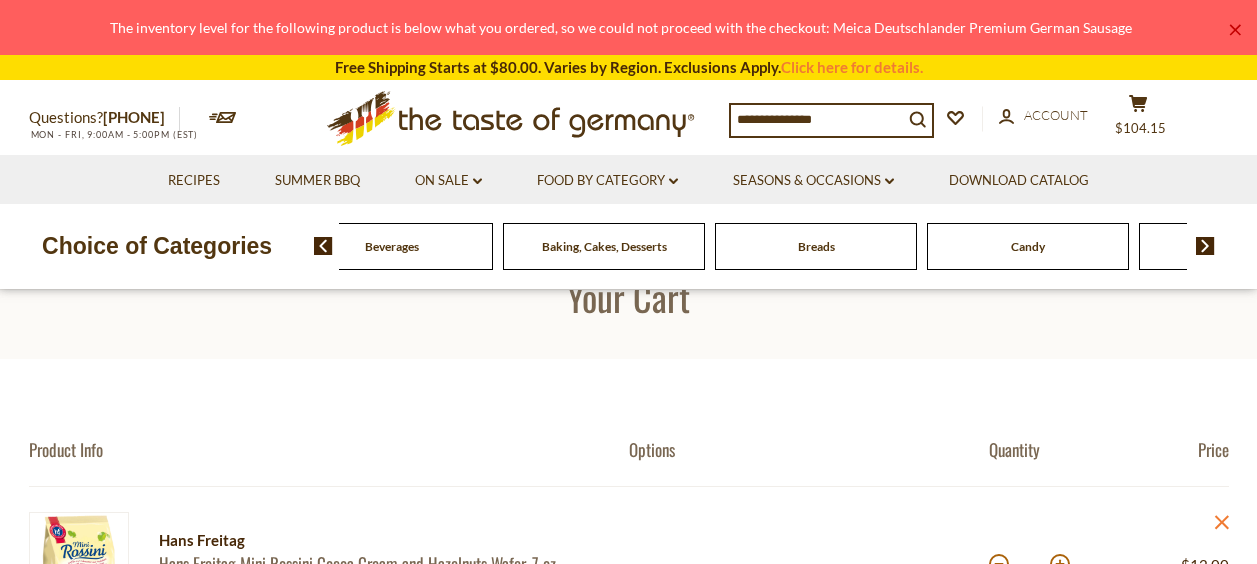 click at bounding box center (1205, 246) 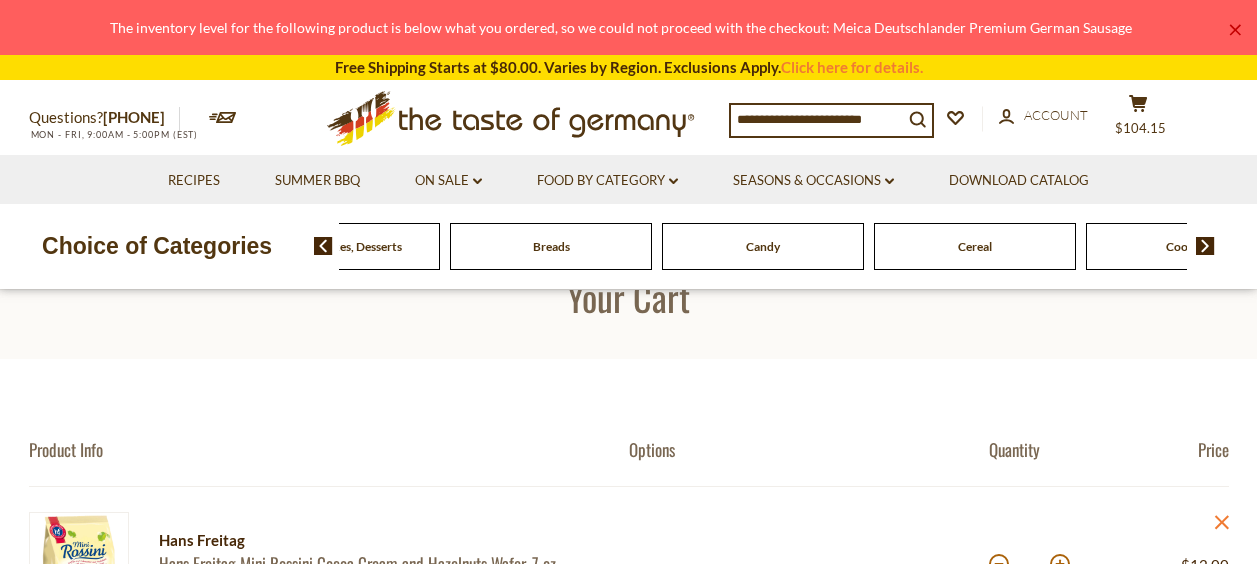 click at bounding box center [1205, 246] 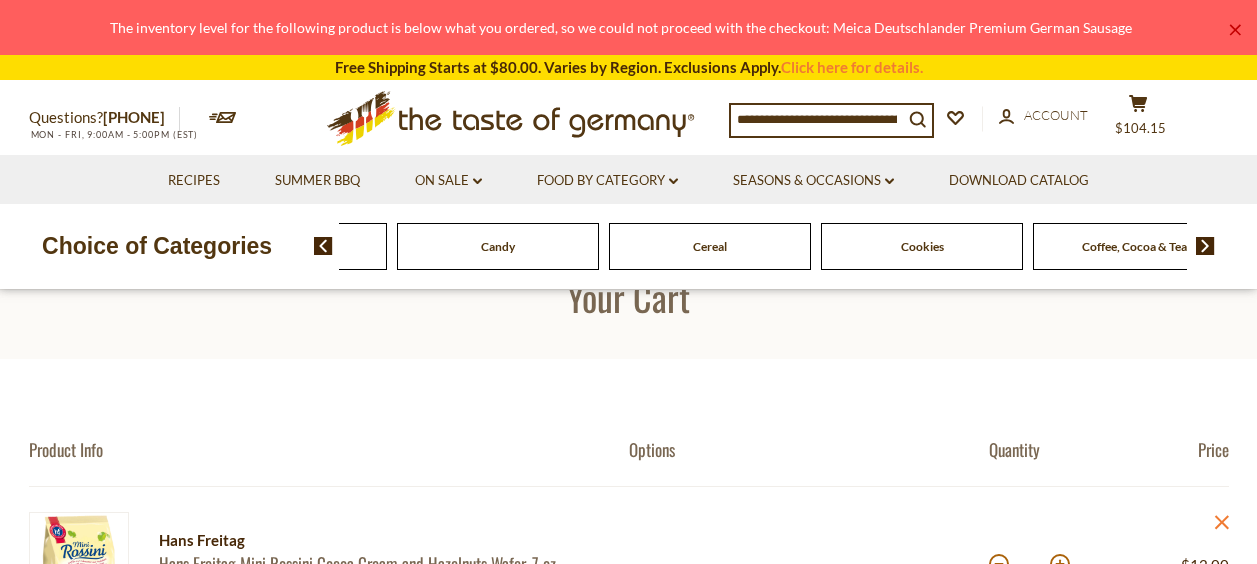 click at bounding box center [1205, 246] 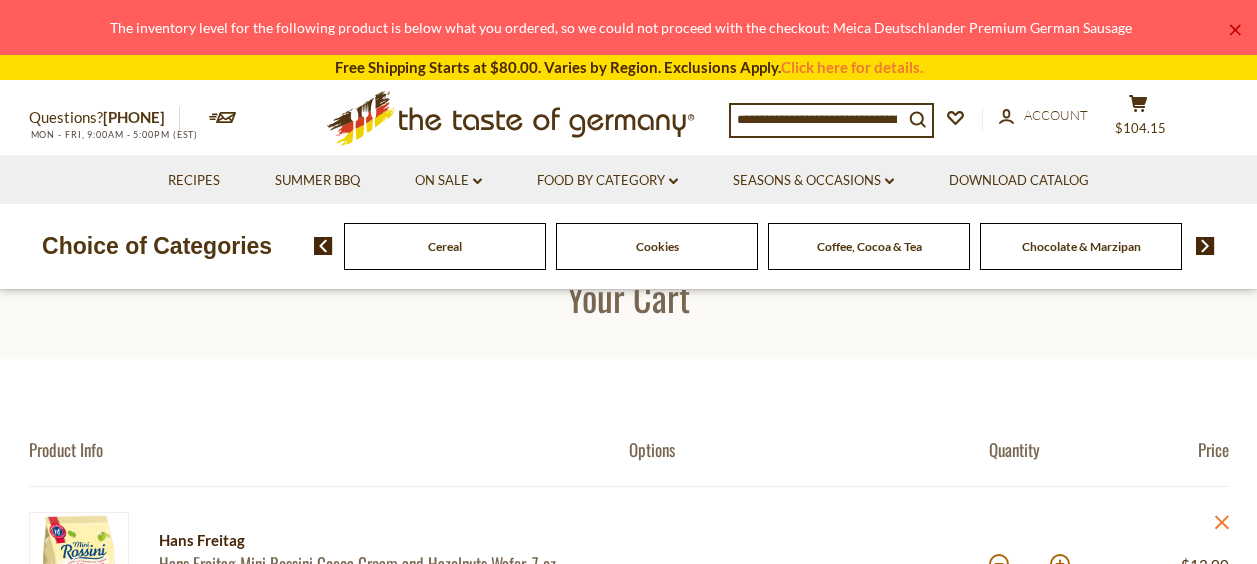click at bounding box center (1205, 246) 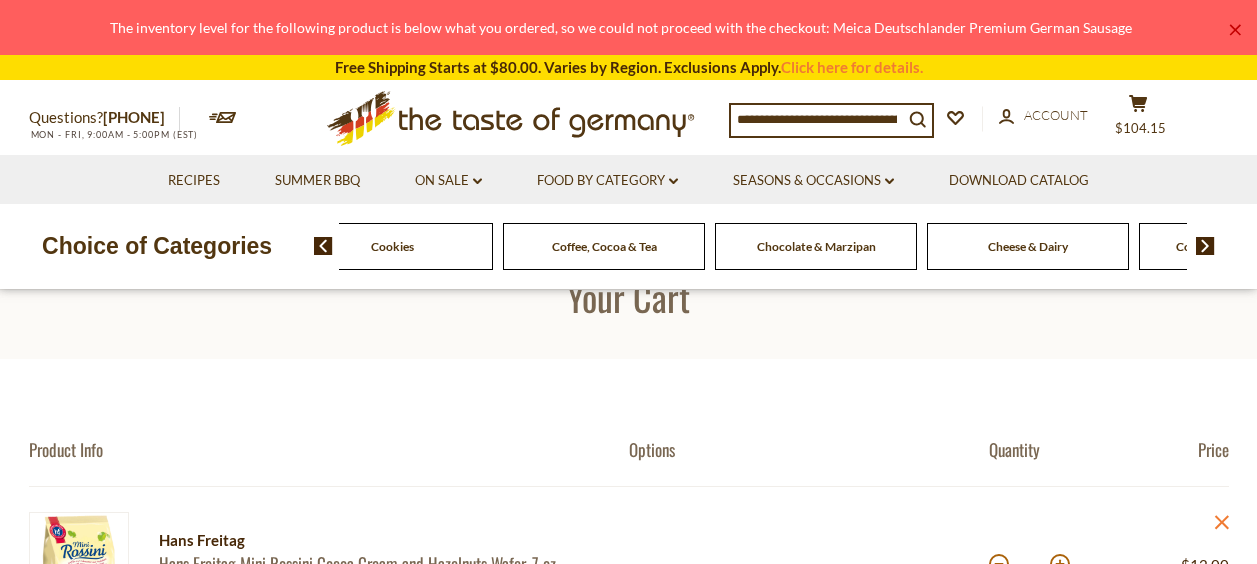 click on "Cheese & Dairy" at bounding box center [1028, 246] 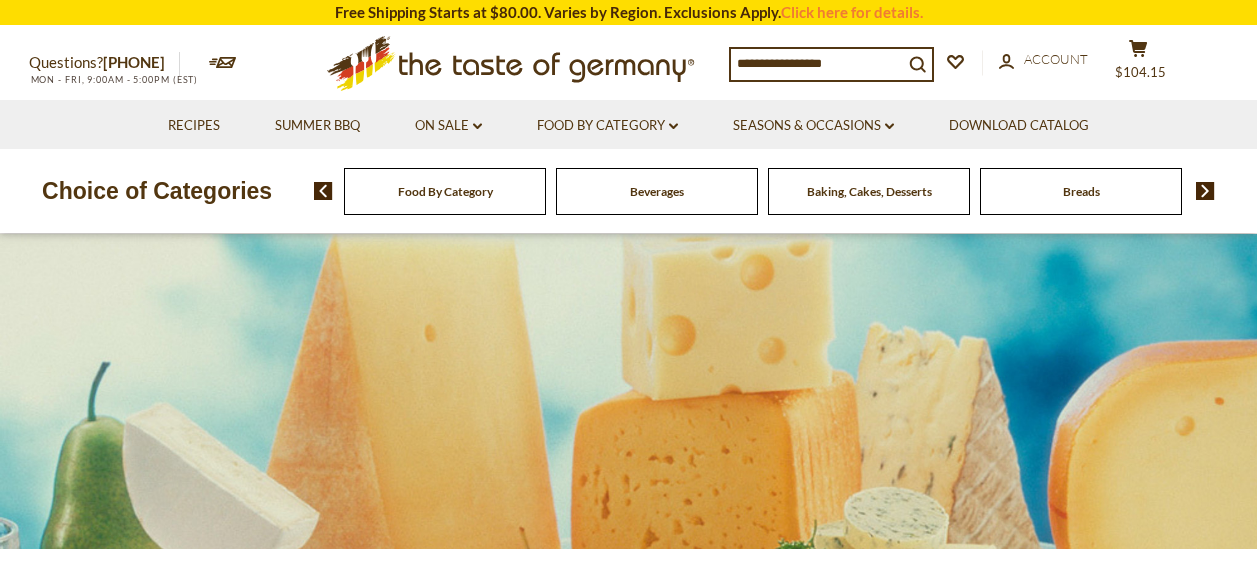 scroll, scrollTop: 0, scrollLeft: 0, axis: both 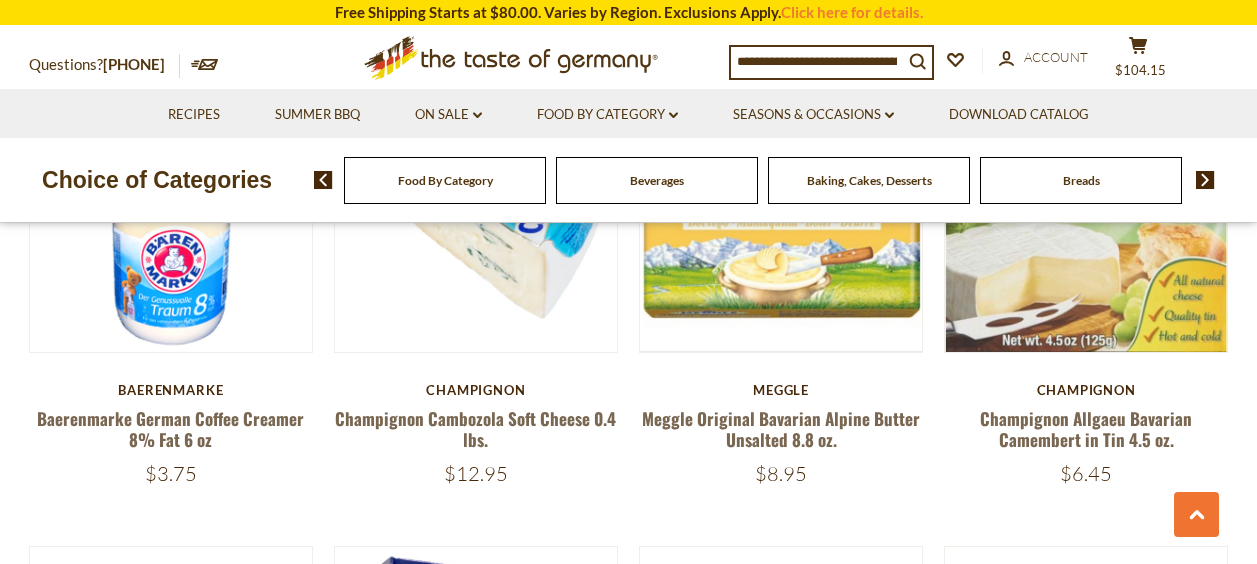 click on "Baking, Cakes, Desserts" at bounding box center (869, 180) 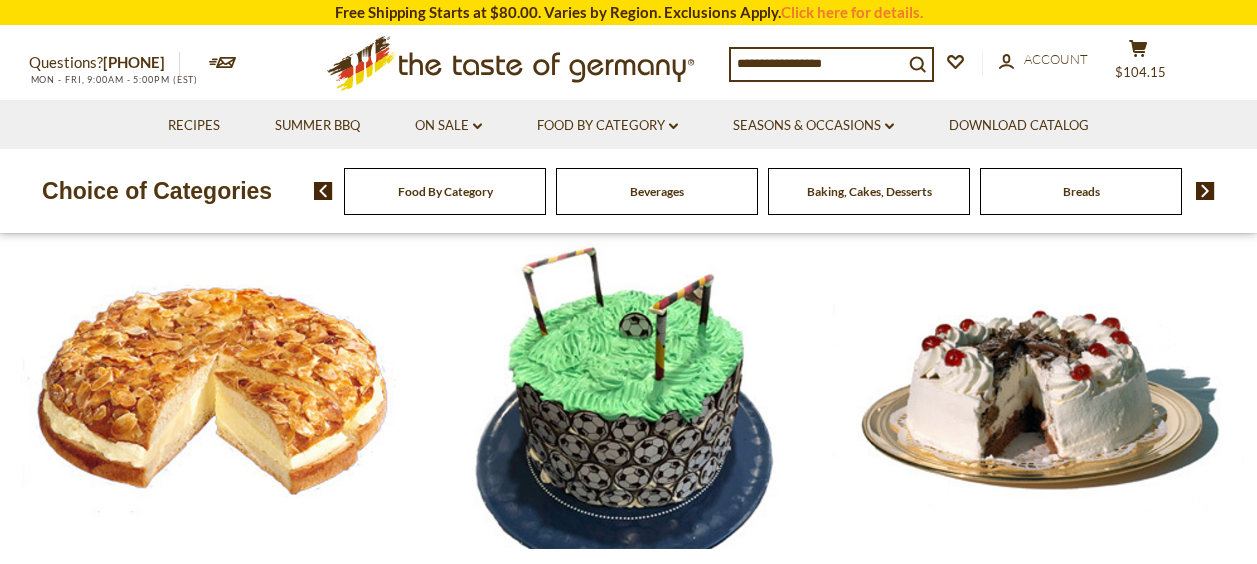 scroll, scrollTop: 0, scrollLeft: 0, axis: both 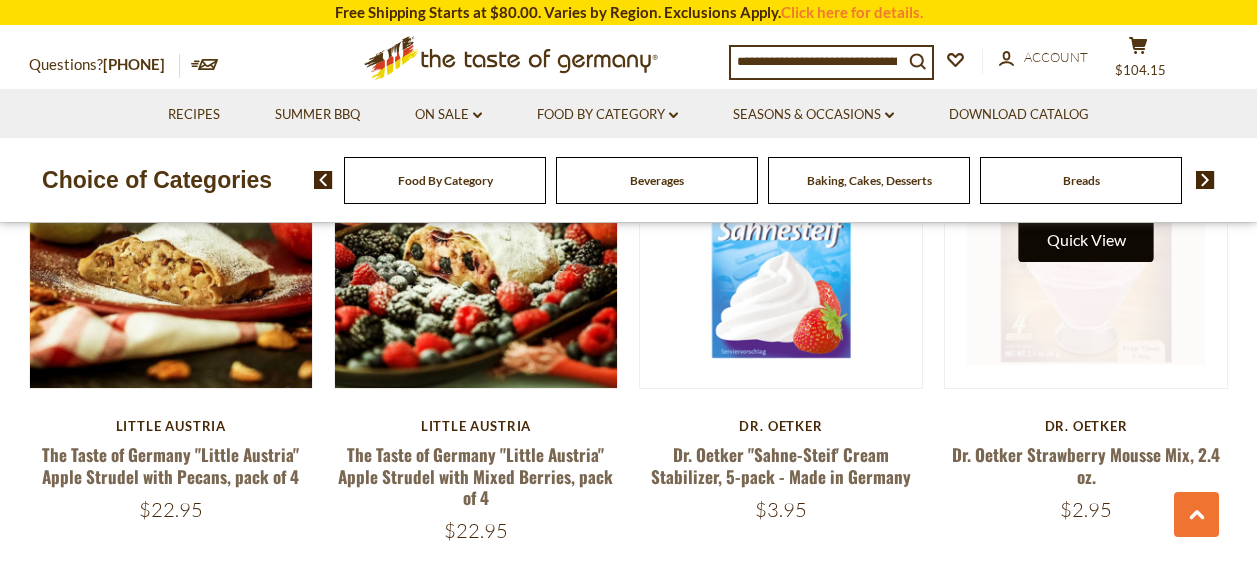 click on "Quick View" at bounding box center [1086, 239] 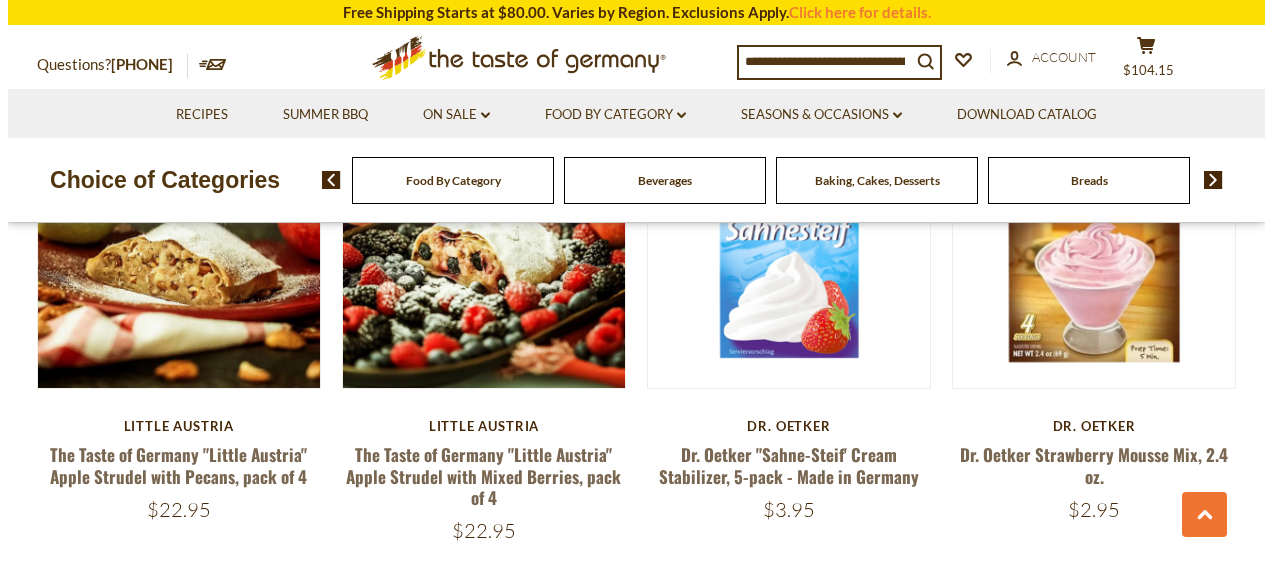 scroll, scrollTop: 3103, scrollLeft: 0, axis: vertical 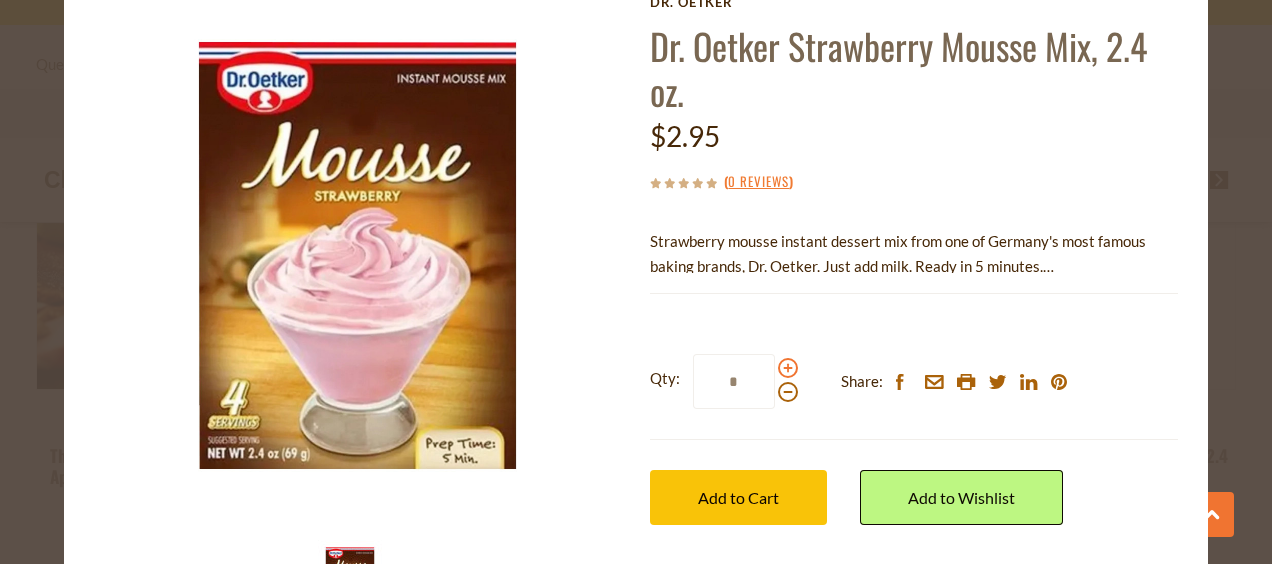 click at bounding box center (788, 368) 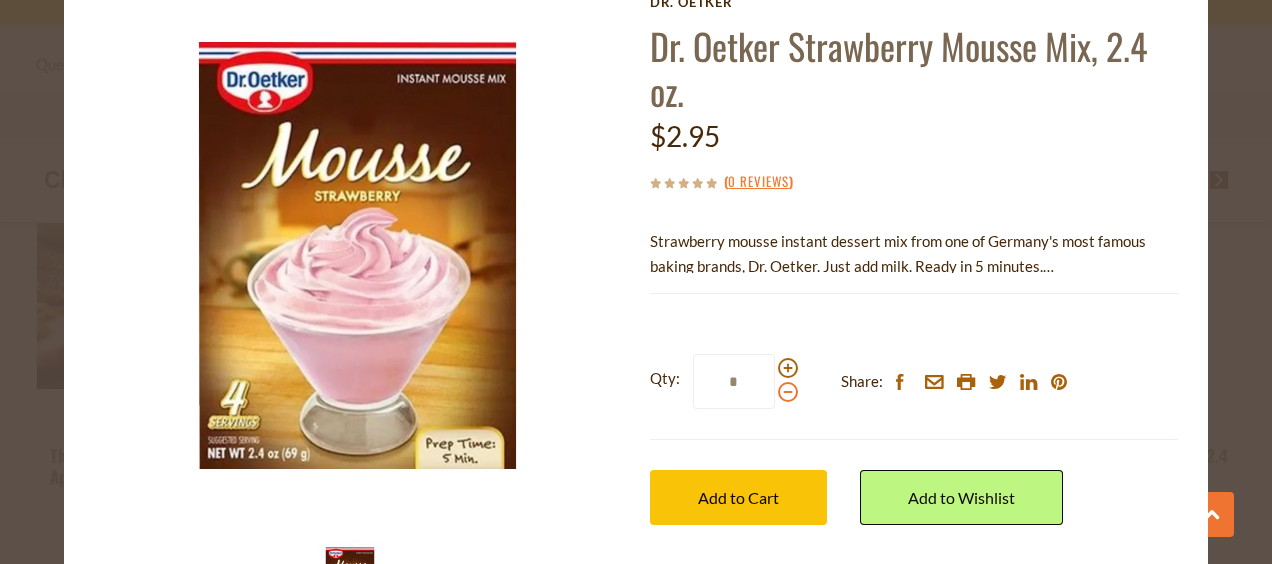 click at bounding box center [788, 392] 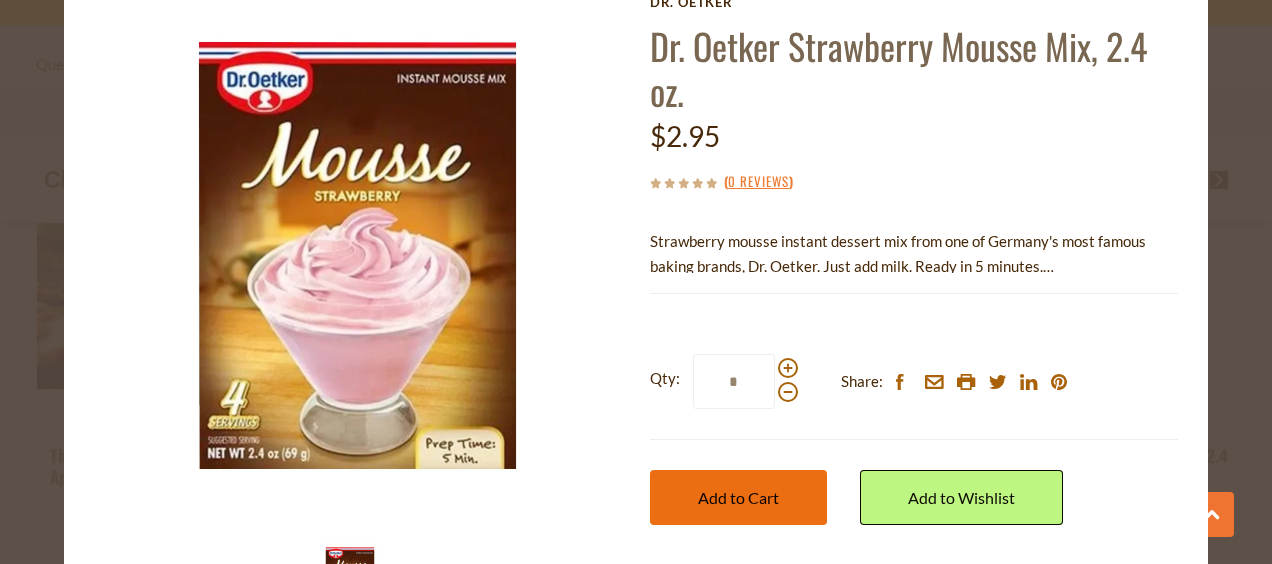 click on "Add to Cart" at bounding box center [738, 497] 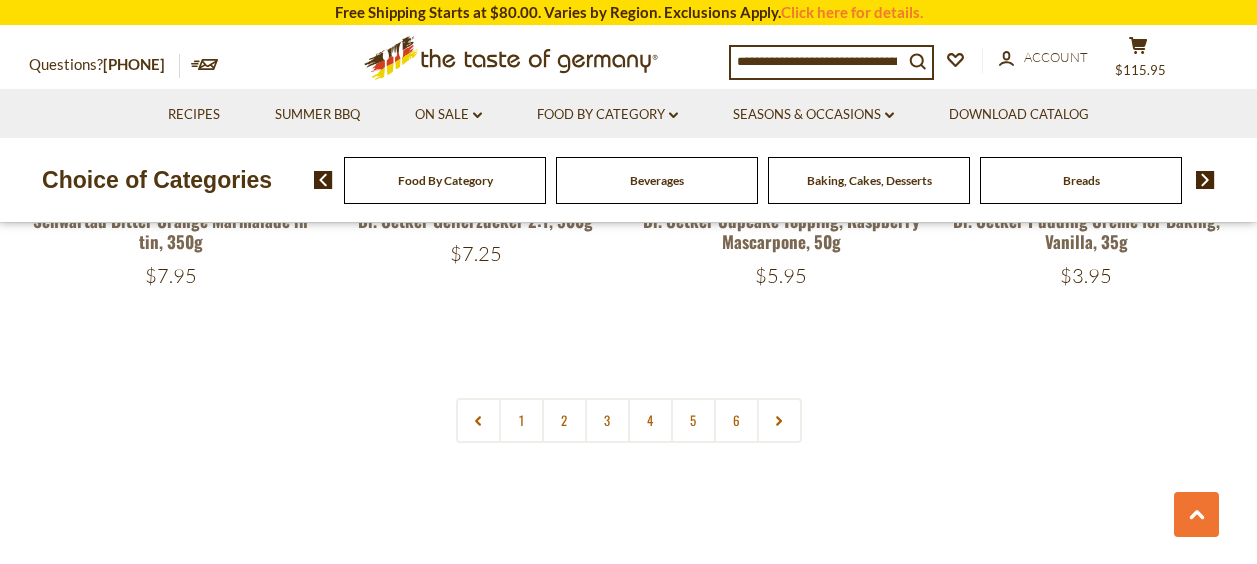 scroll, scrollTop: 4900, scrollLeft: 0, axis: vertical 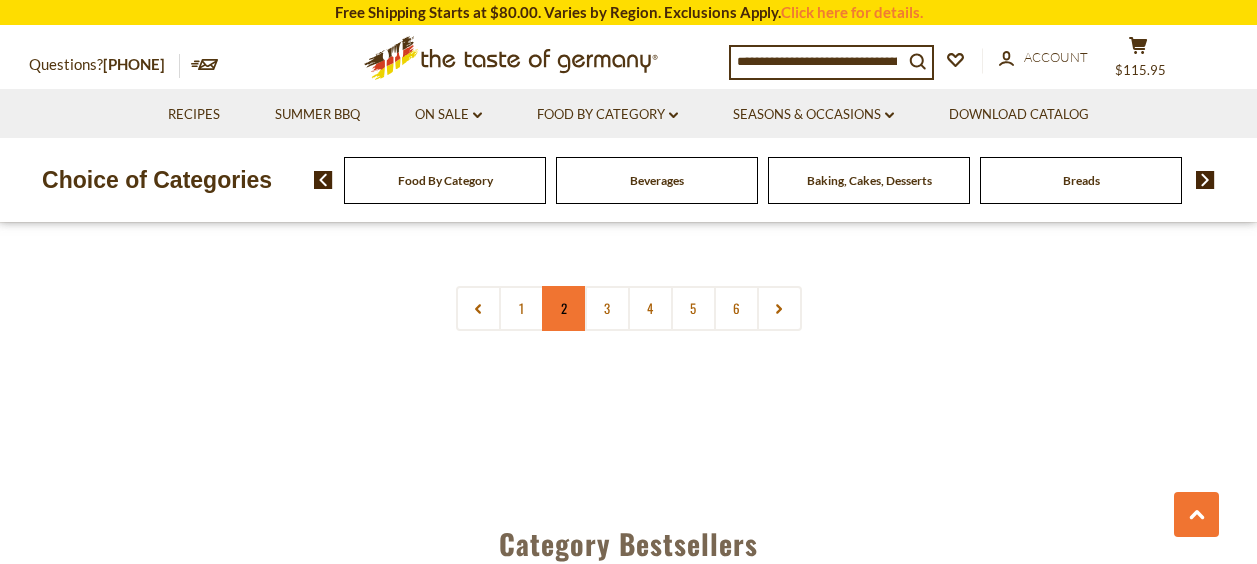 click on "2" at bounding box center (564, 308) 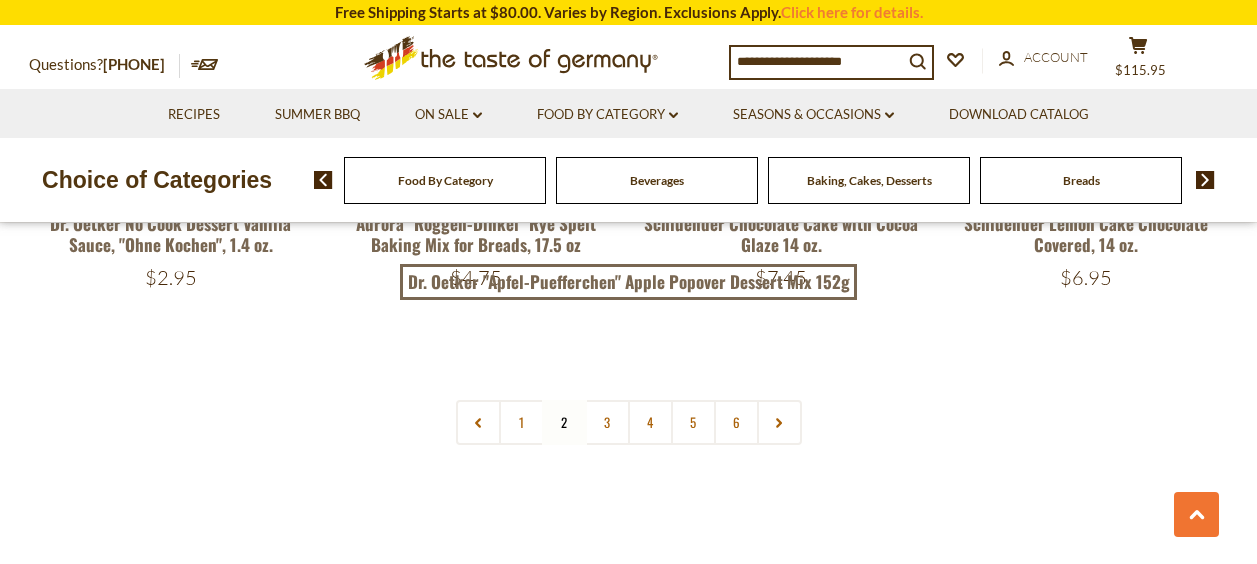 scroll, scrollTop: 4778, scrollLeft: 0, axis: vertical 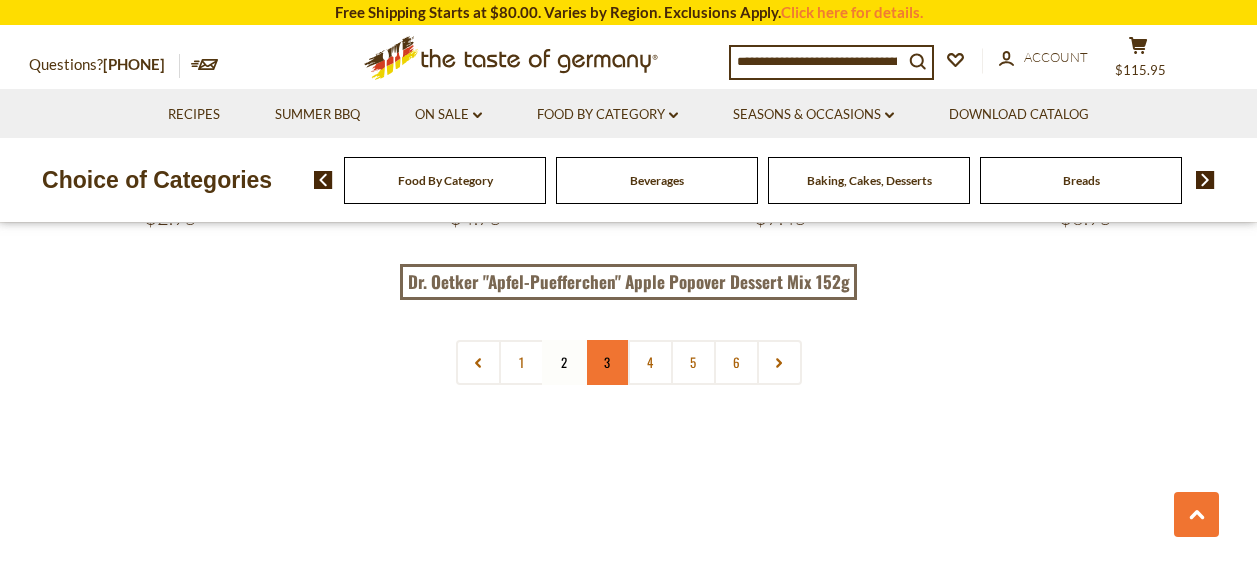 click on "3" at bounding box center [607, 362] 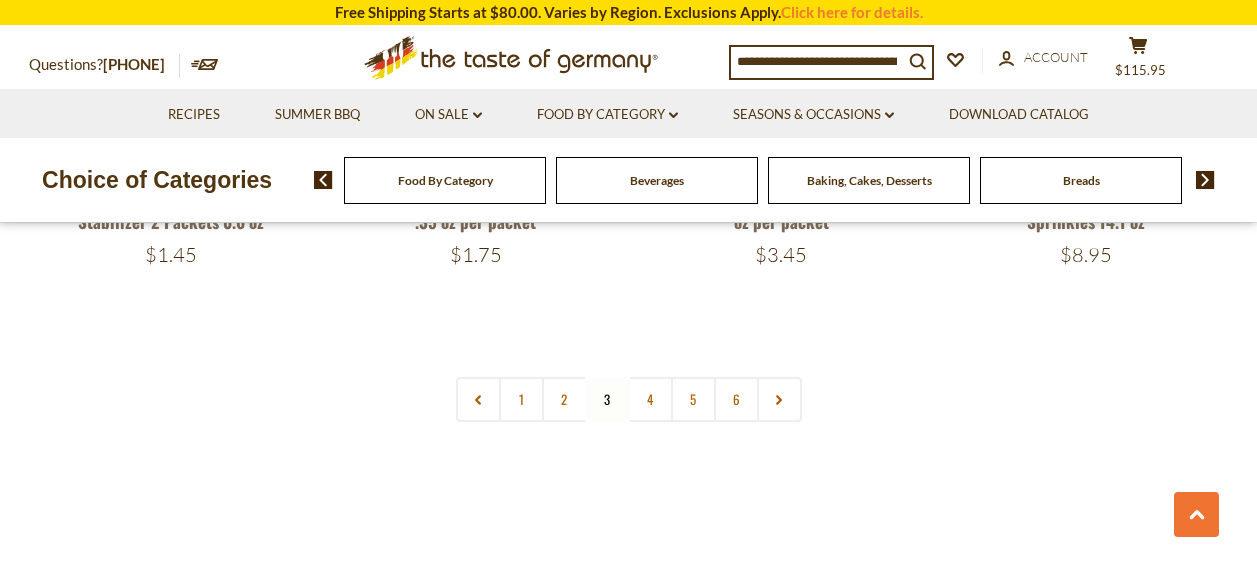 scroll, scrollTop: 4778, scrollLeft: 0, axis: vertical 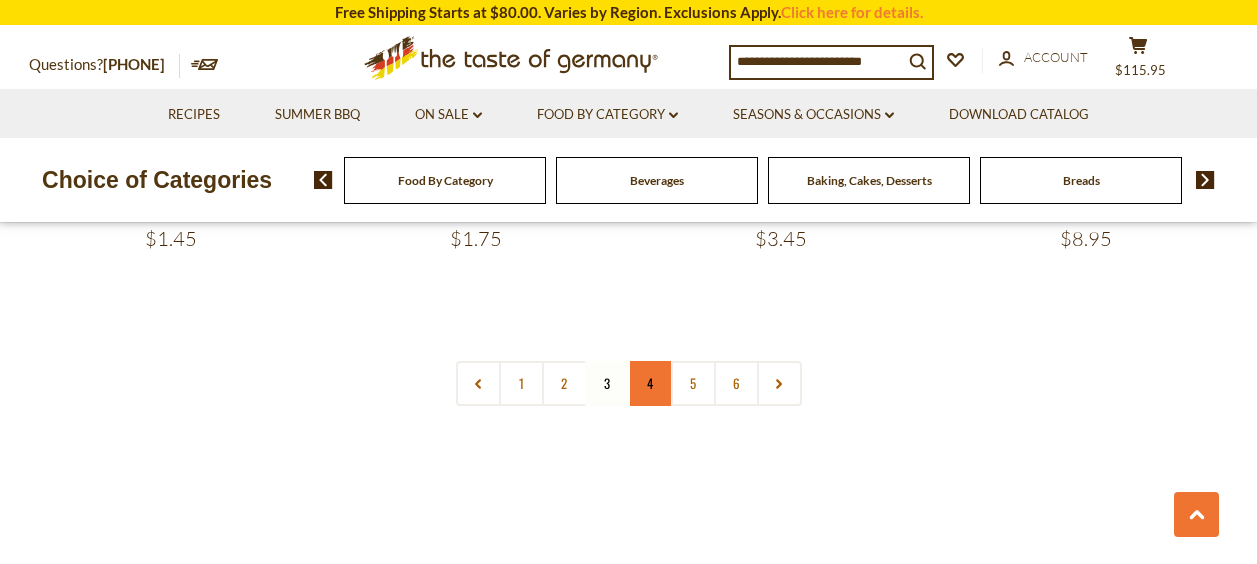 click on "4" at bounding box center [650, 383] 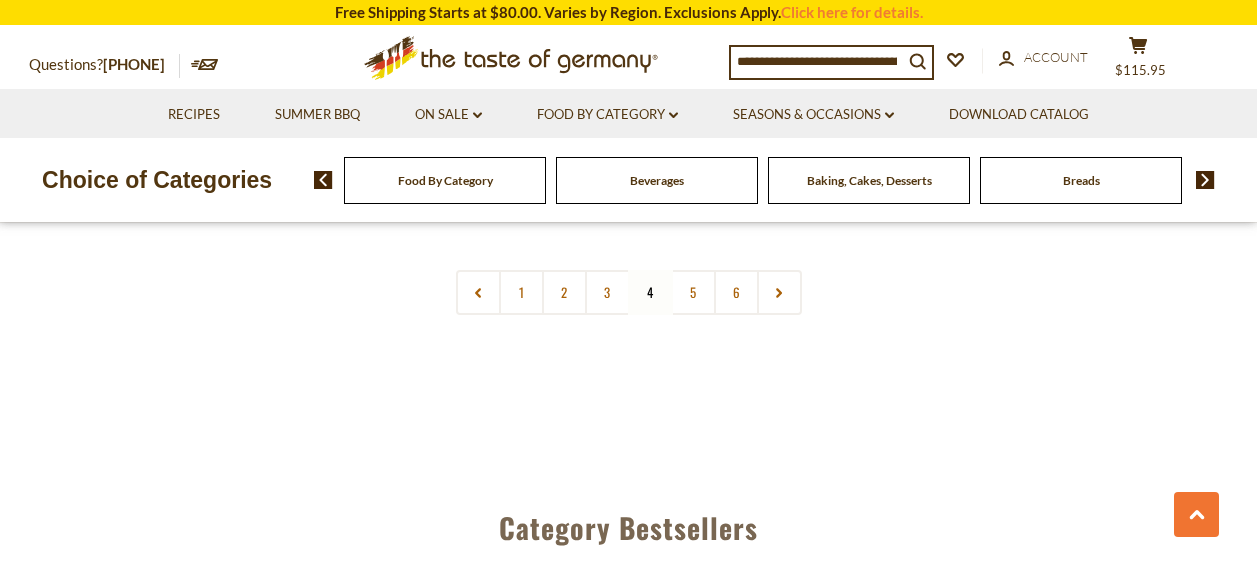 scroll, scrollTop: 4878, scrollLeft: 0, axis: vertical 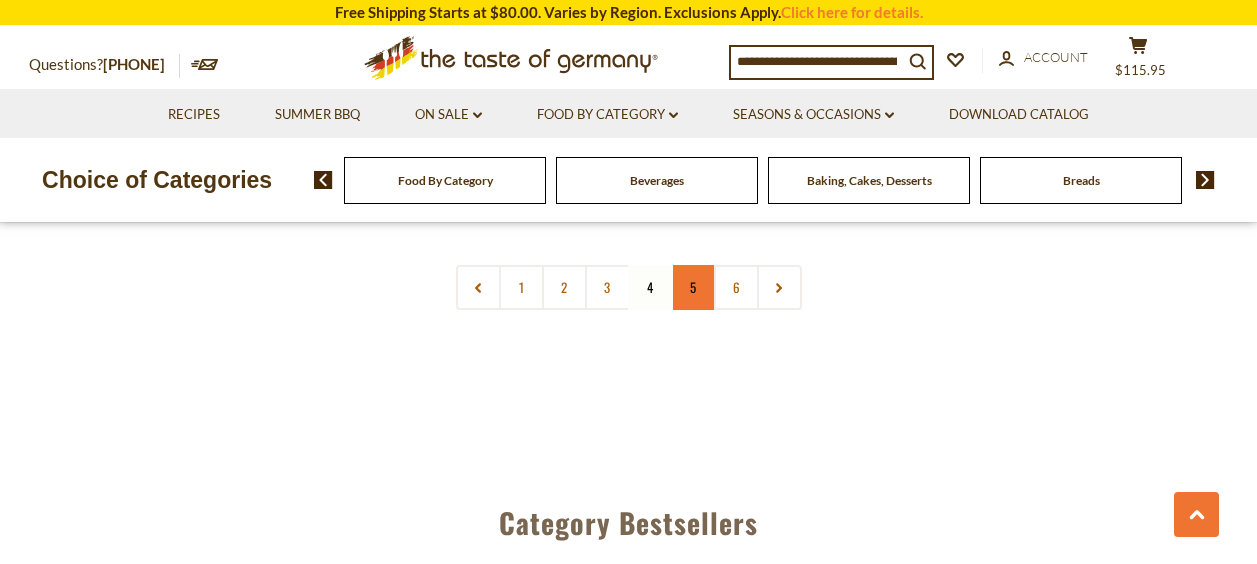 click on "5" at bounding box center [693, 287] 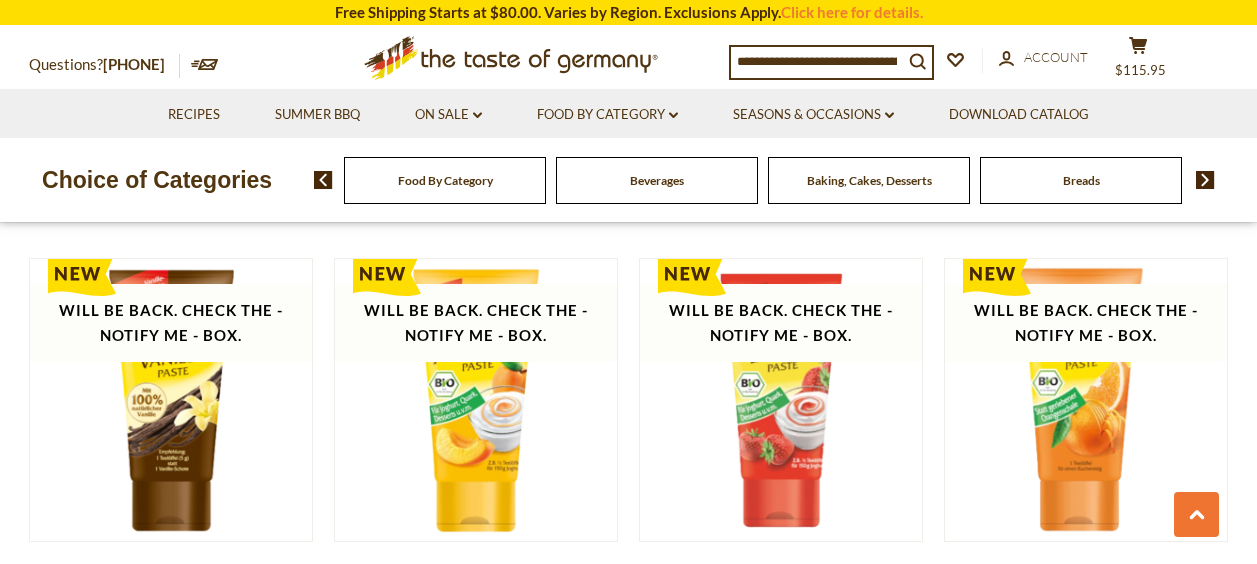 scroll, scrollTop: 1478, scrollLeft: 0, axis: vertical 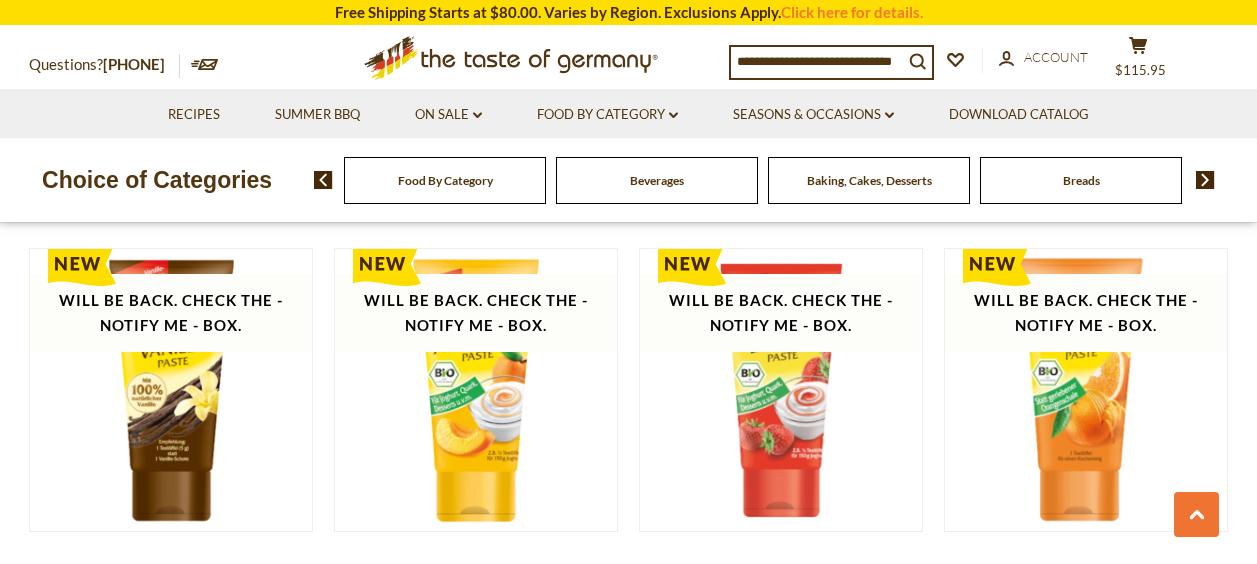 click at bounding box center (1205, 180) 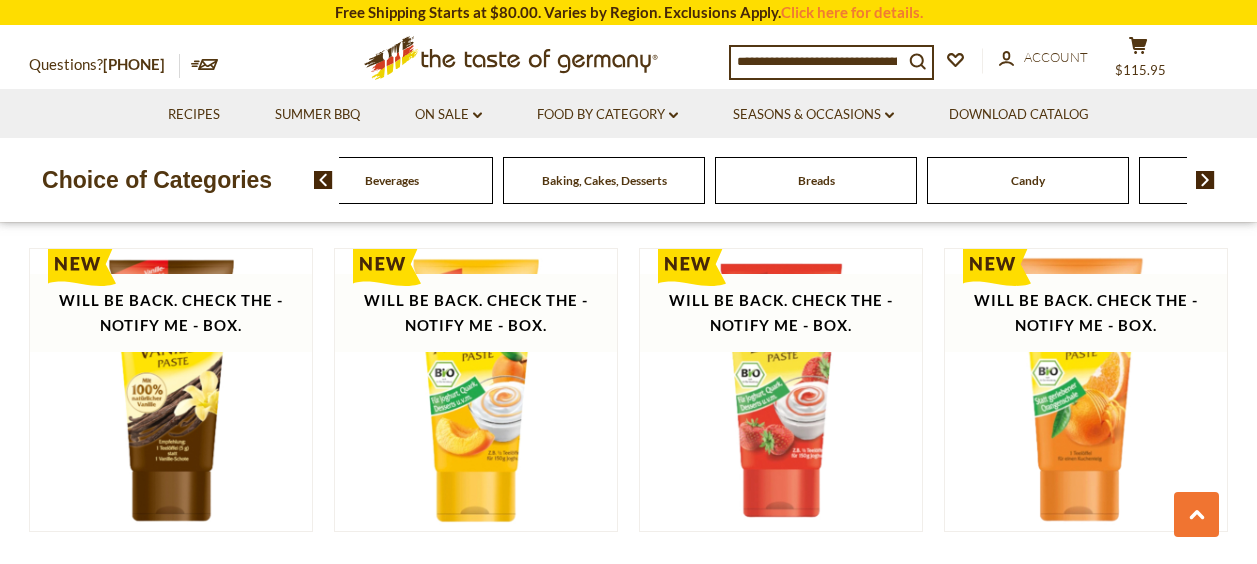 click at bounding box center [1205, 180] 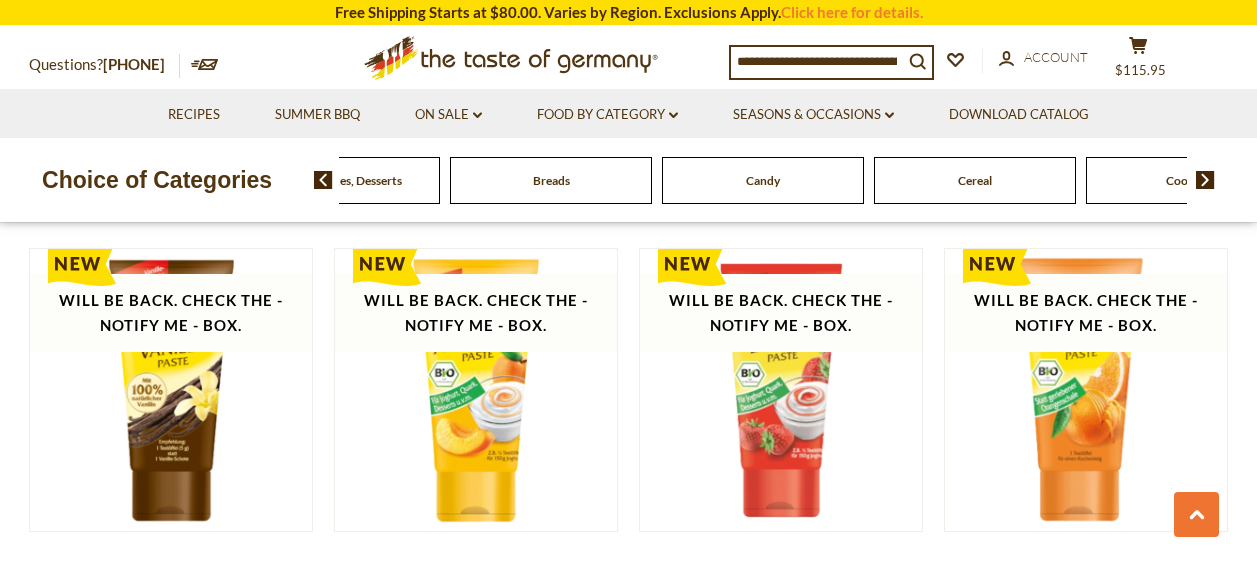 click on "Cereal" at bounding box center [975, 180] 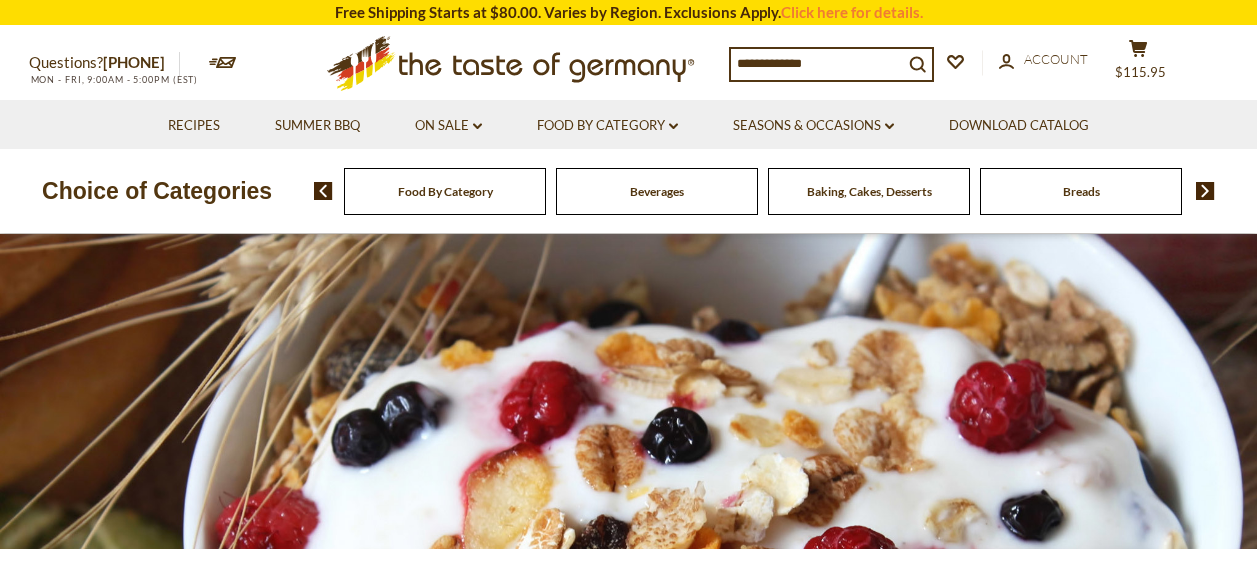 scroll, scrollTop: 0, scrollLeft: 0, axis: both 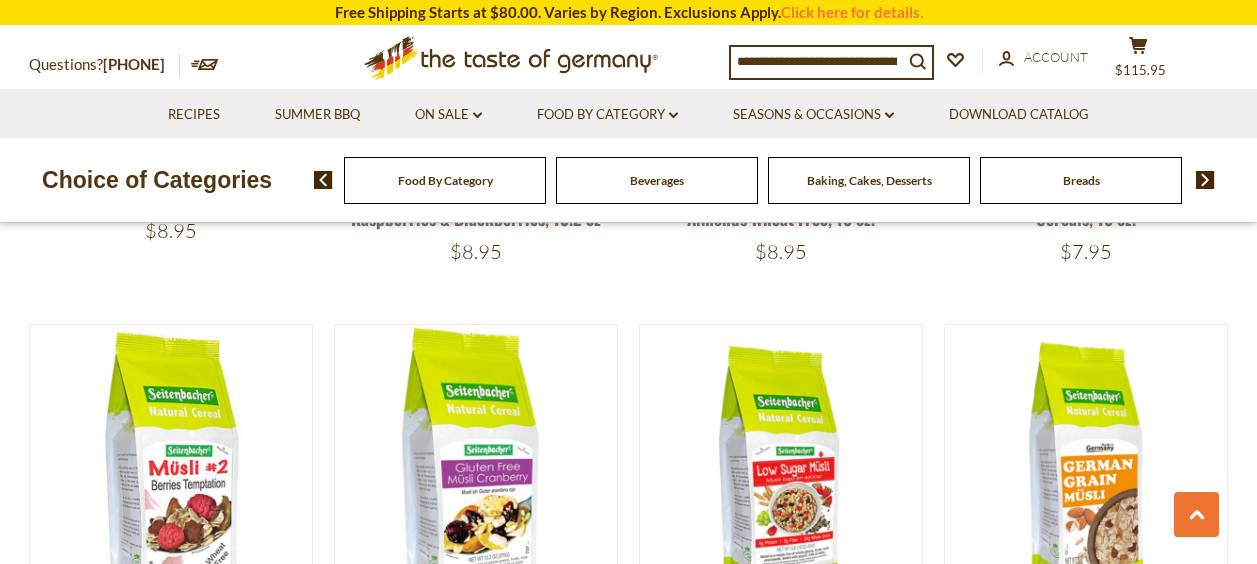 click at bounding box center (1205, 180) 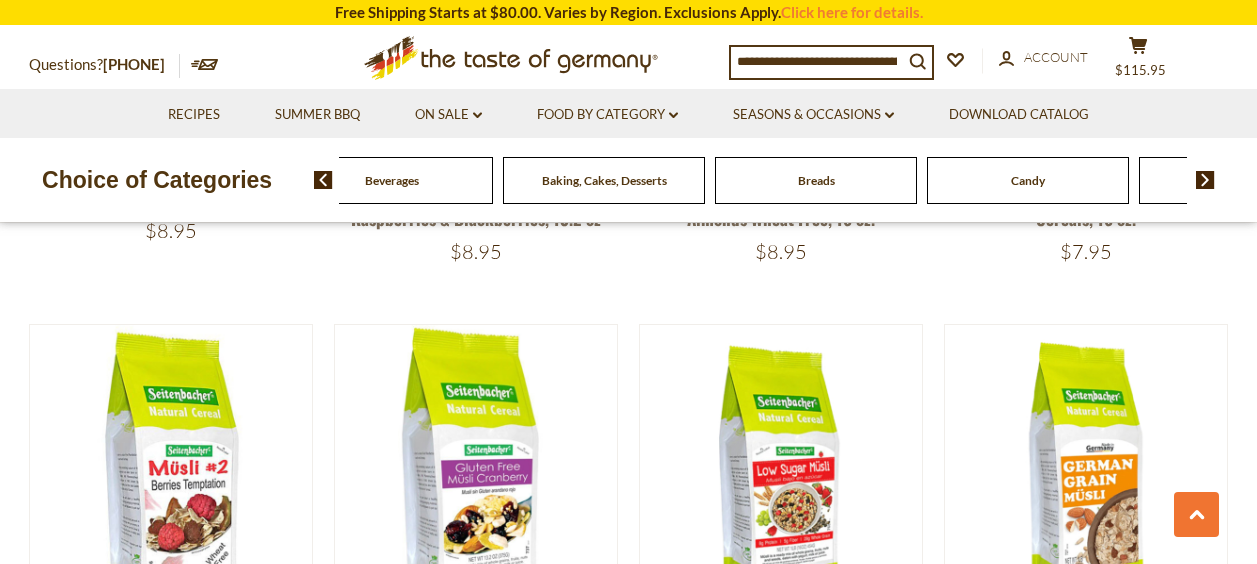 click at bounding box center [1205, 180] 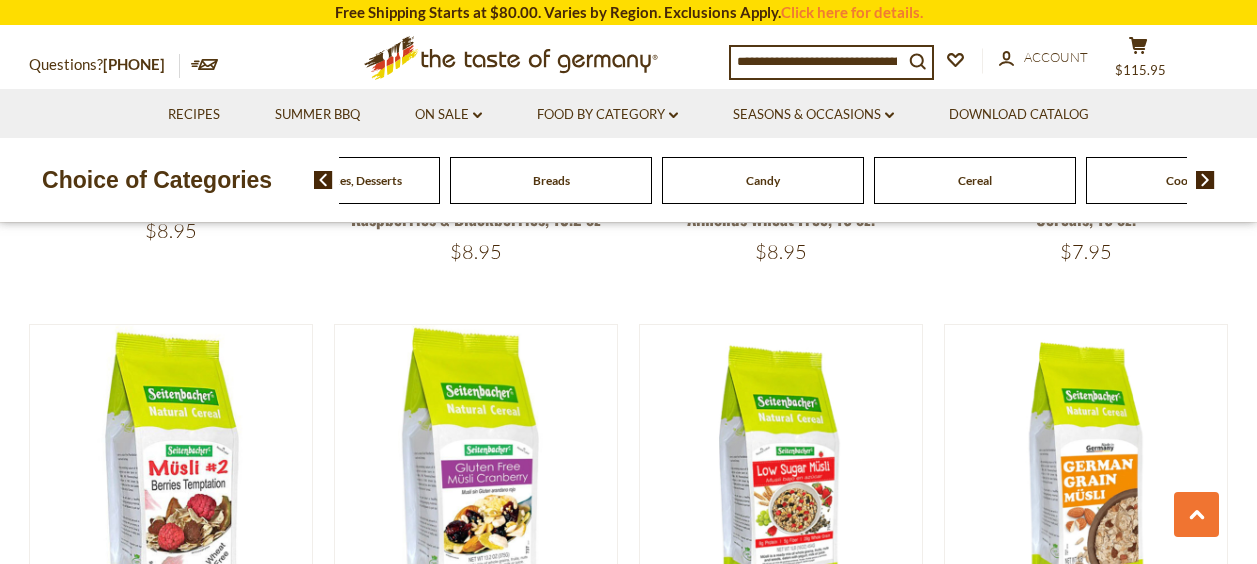 click on "Cereal" at bounding box center (-85, 180) 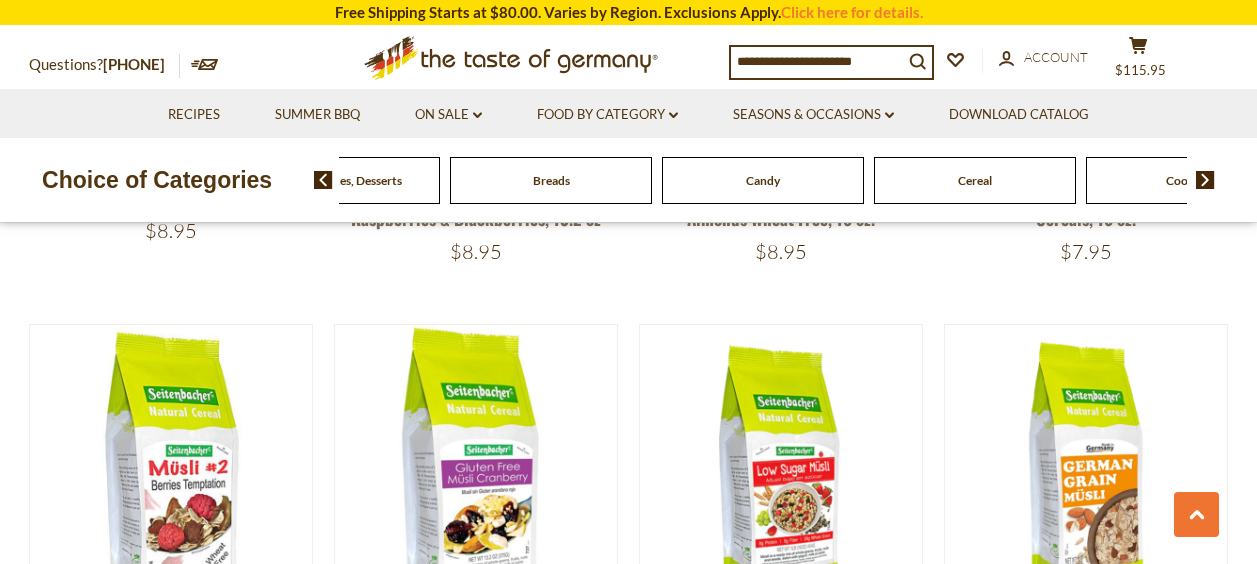 click on "Cereal" at bounding box center [-85, 180] 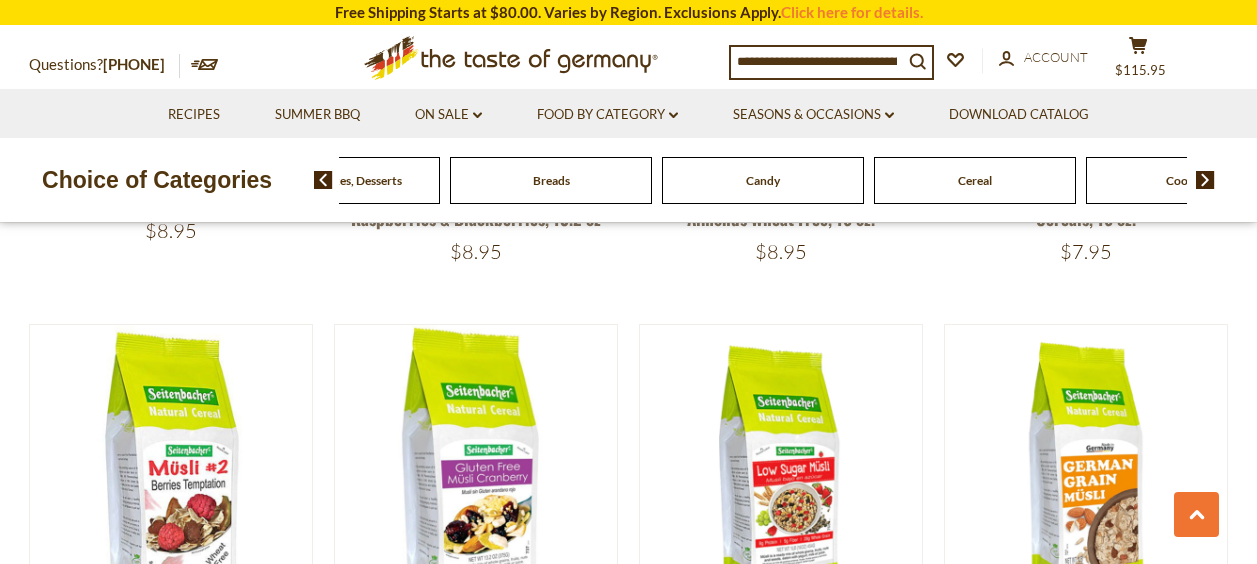 click on "Cereal" at bounding box center [-85, 180] 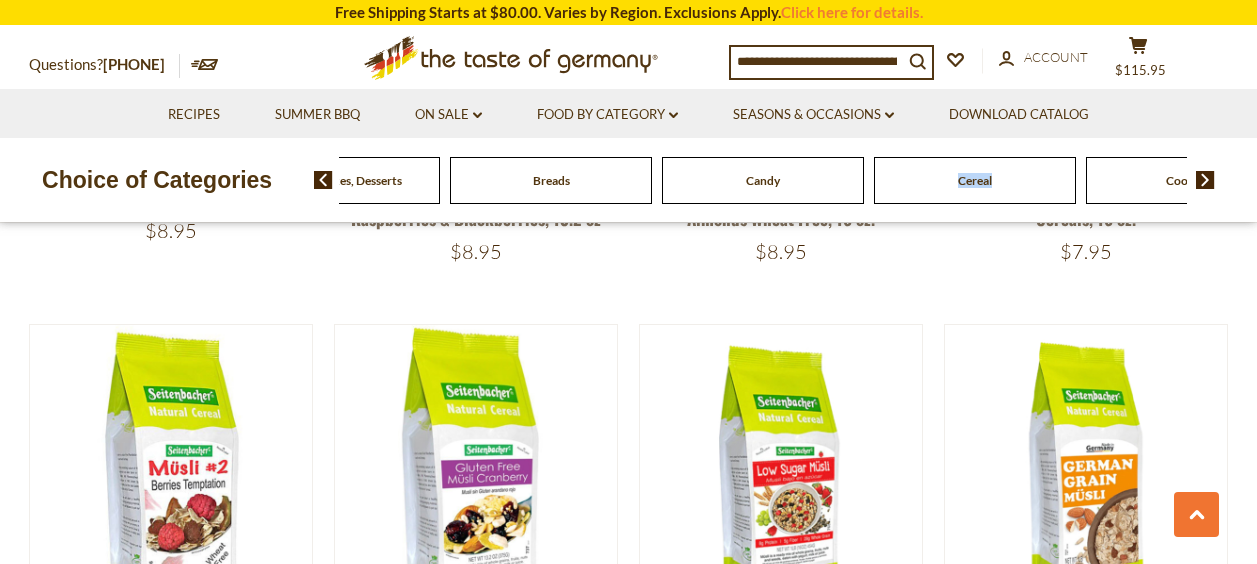 click on "Cereal" at bounding box center (-85, 180) 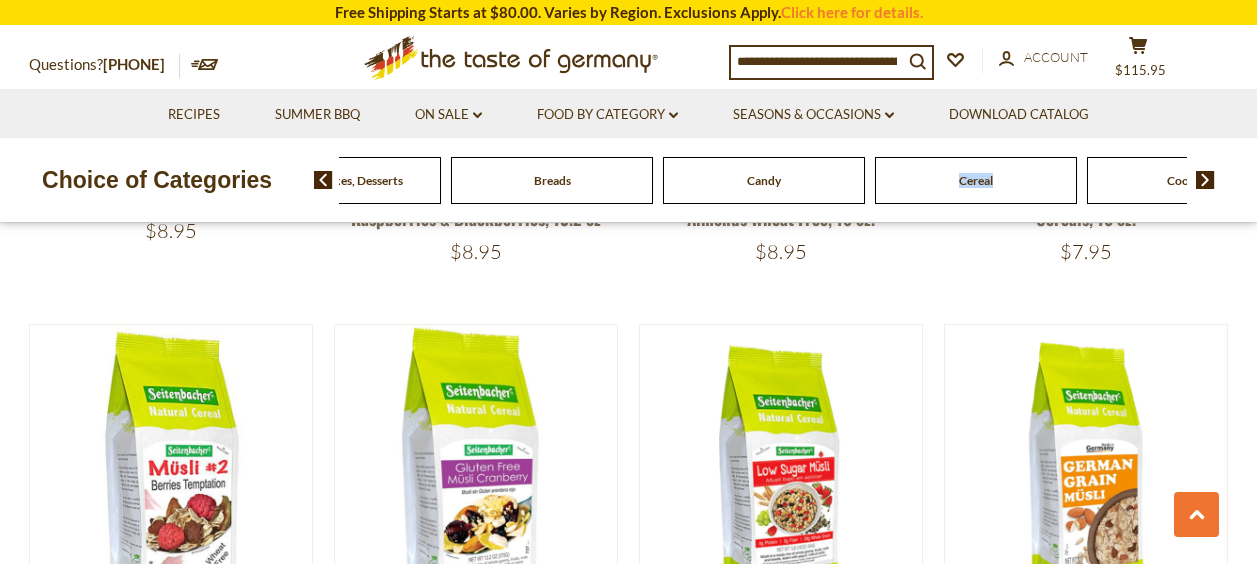 drag, startPoint x: 972, startPoint y: 190, endPoint x: 1177, endPoint y: 181, distance: 205.19746 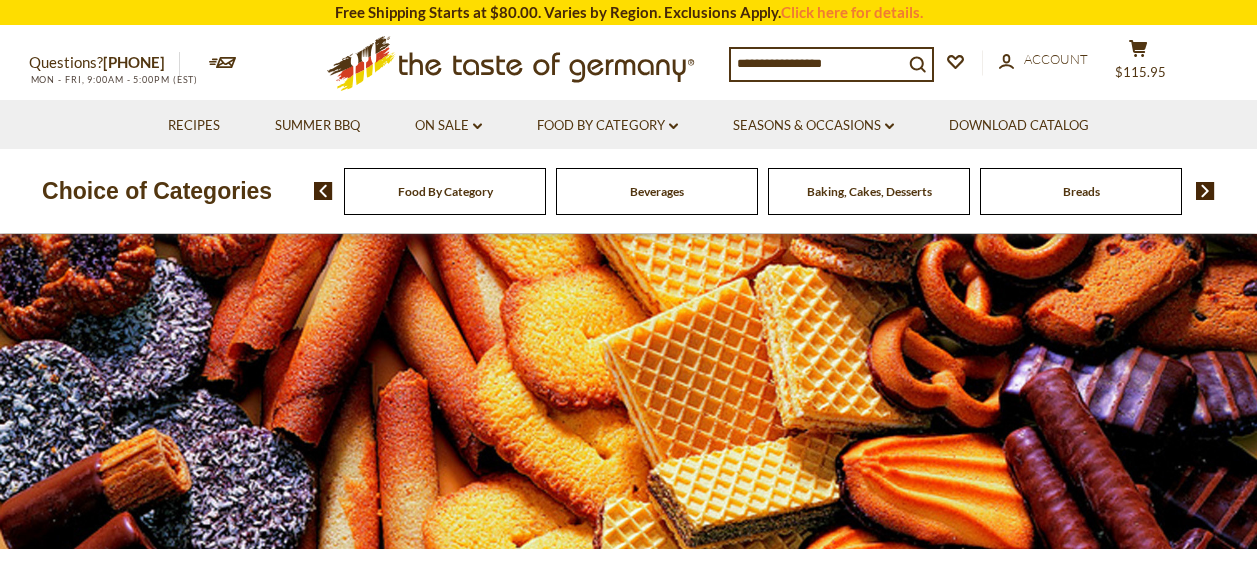 scroll, scrollTop: 0, scrollLeft: 0, axis: both 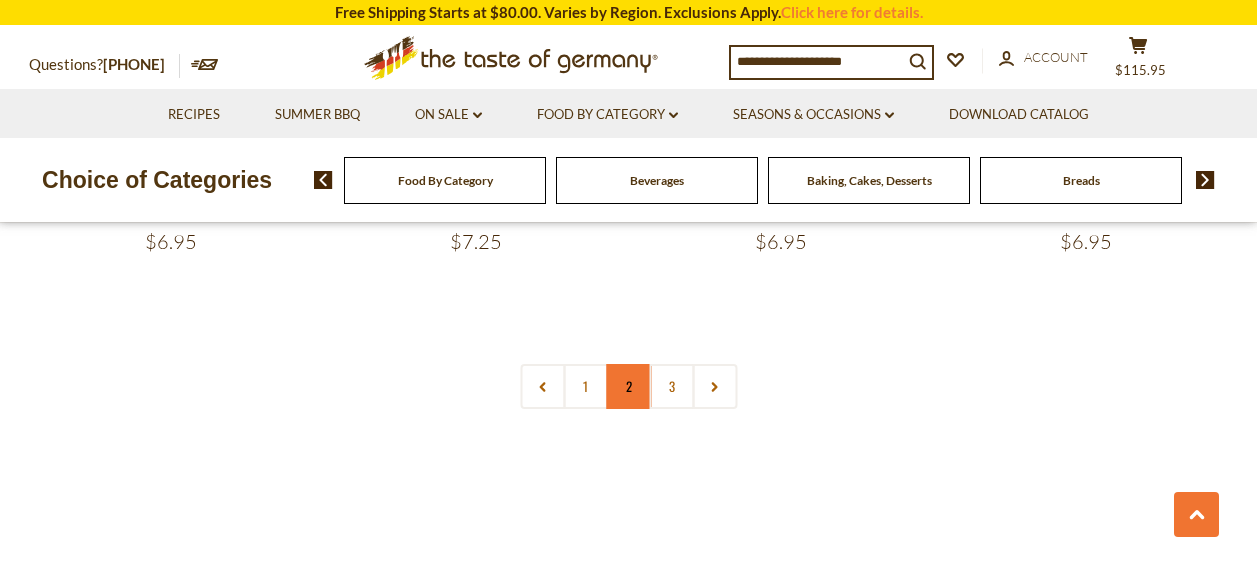 click on "2" at bounding box center (628, 386) 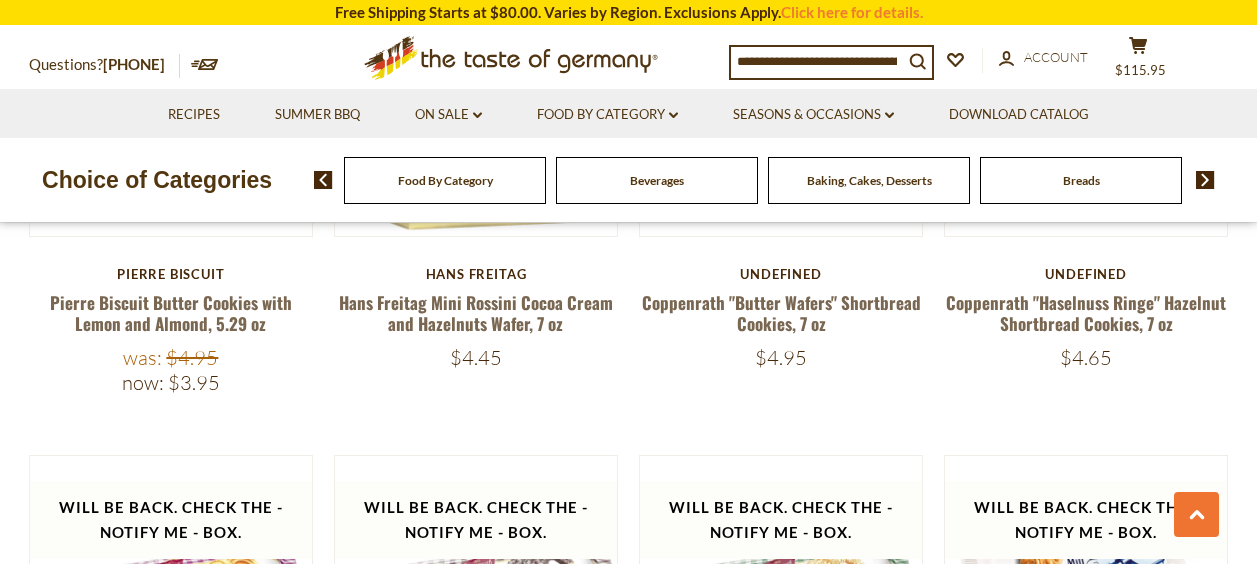 scroll, scrollTop: 2278, scrollLeft: 0, axis: vertical 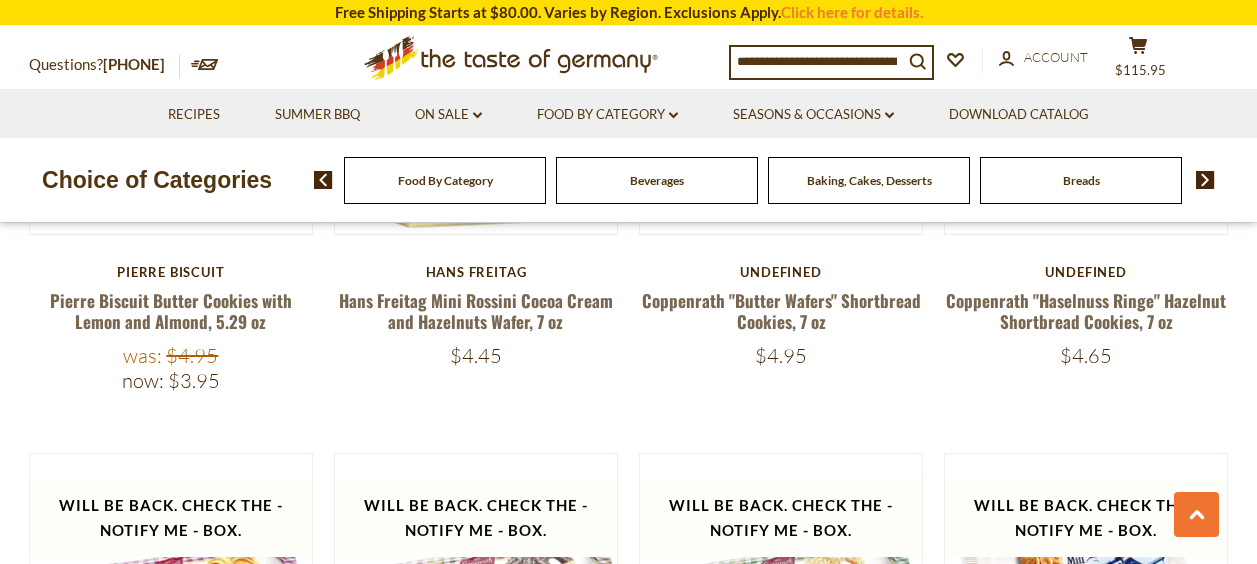 click at bounding box center (1205, 180) 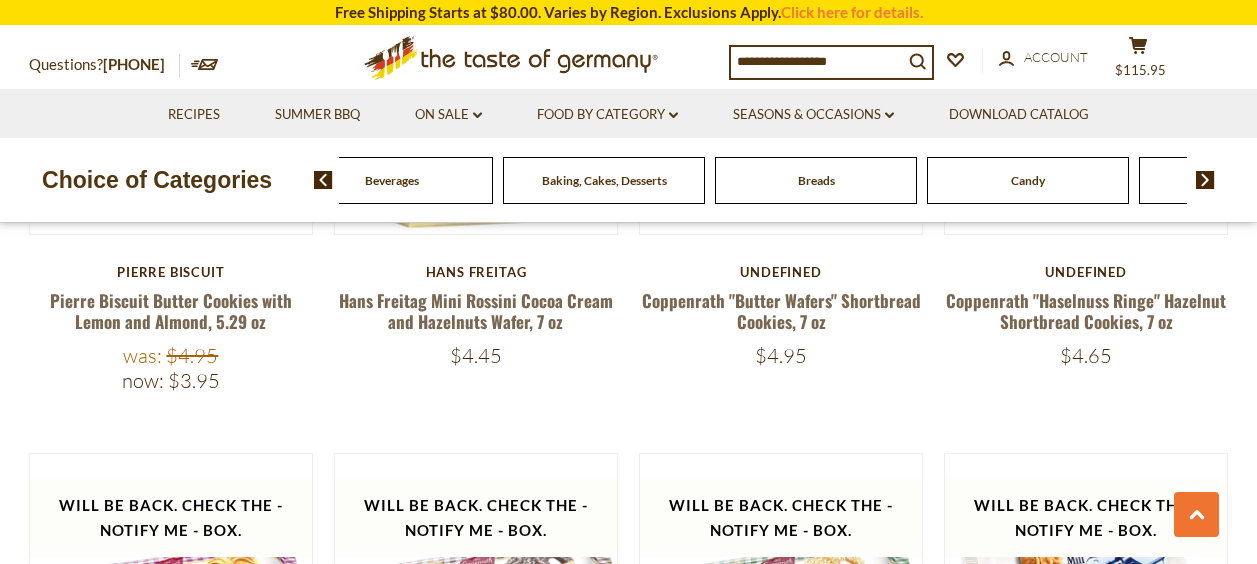 click at bounding box center [1205, 180] 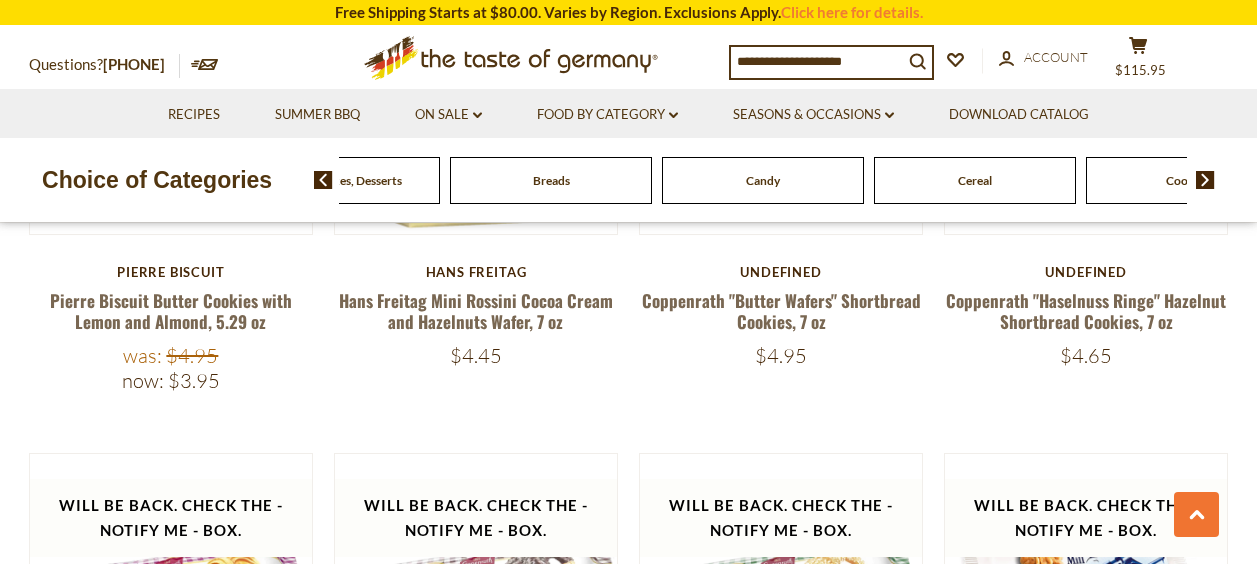 click at bounding box center [1205, 180] 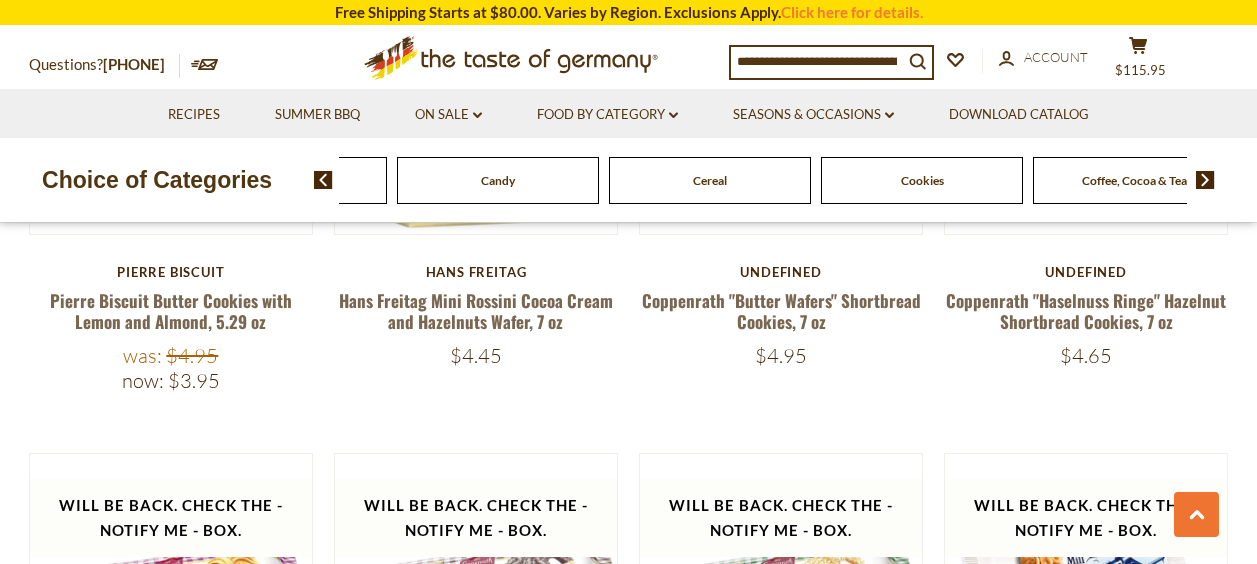 click at bounding box center (1205, 180) 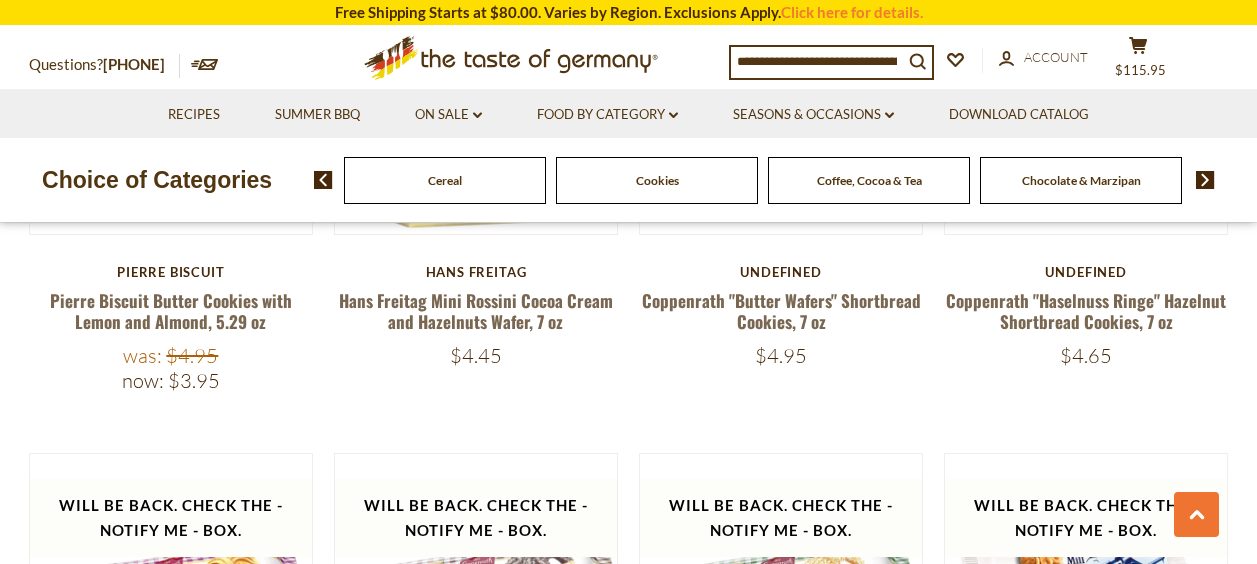 click at bounding box center (1205, 180) 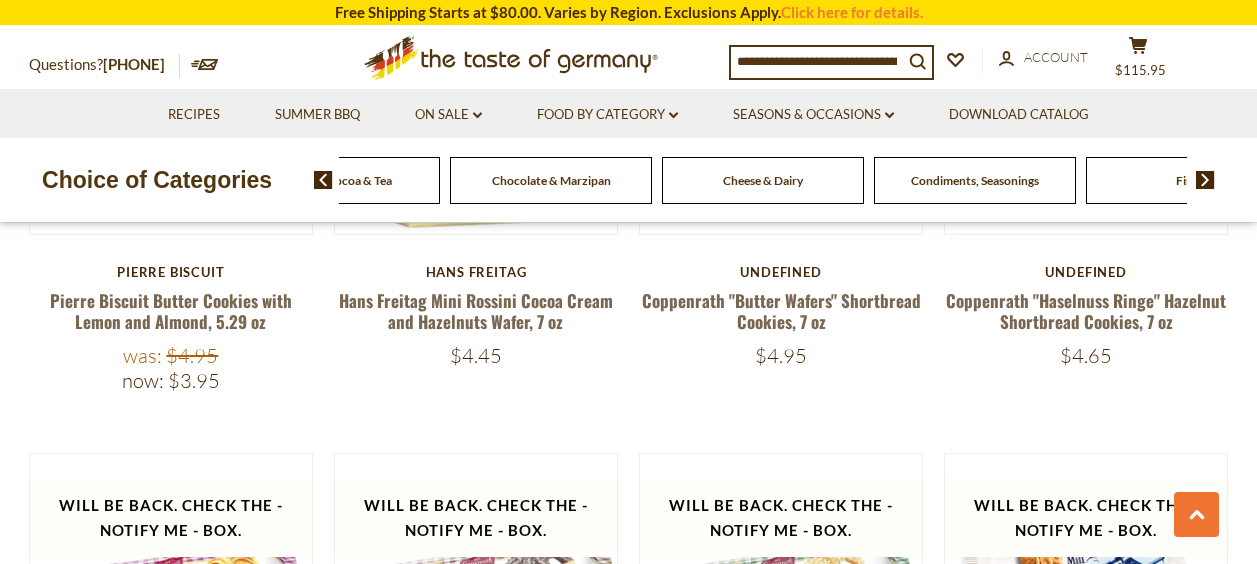 click on "Condiments, Seasonings" at bounding box center [975, 180] 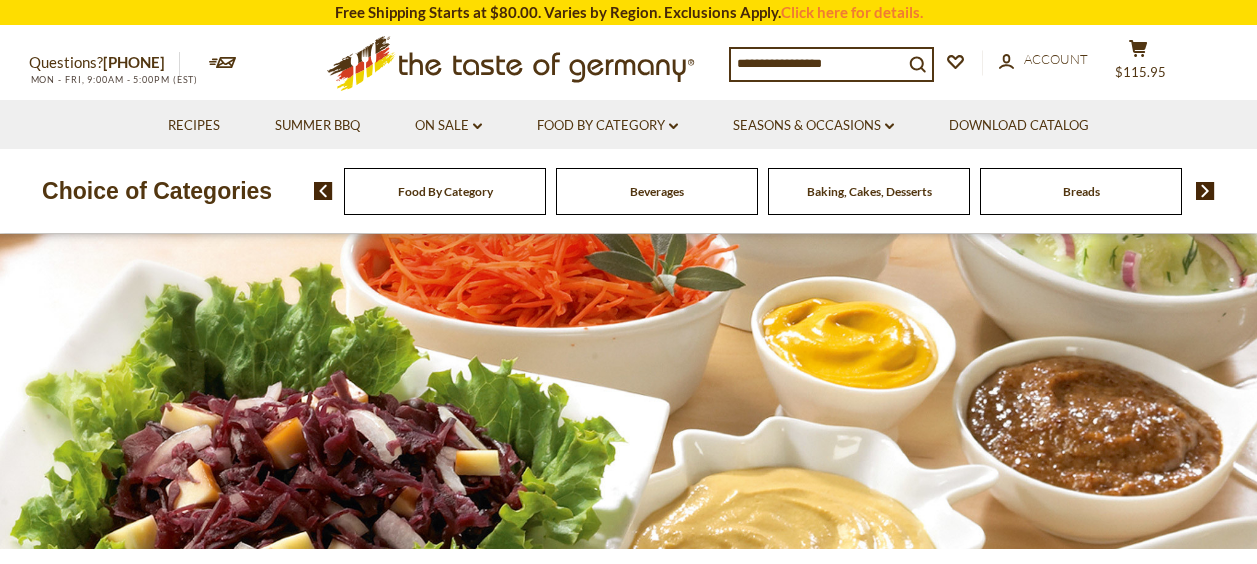 scroll, scrollTop: 0, scrollLeft: 0, axis: both 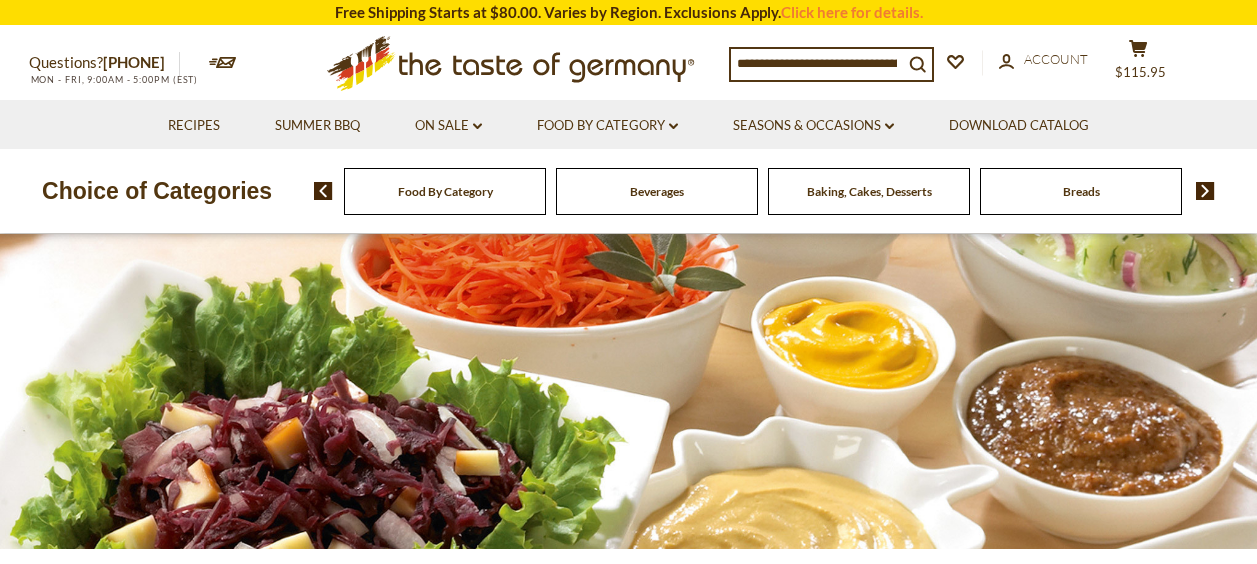 drag, startPoint x: 846, startPoint y: 149, endPoint x: 814, endPoint y: 110, distance: 50.447994 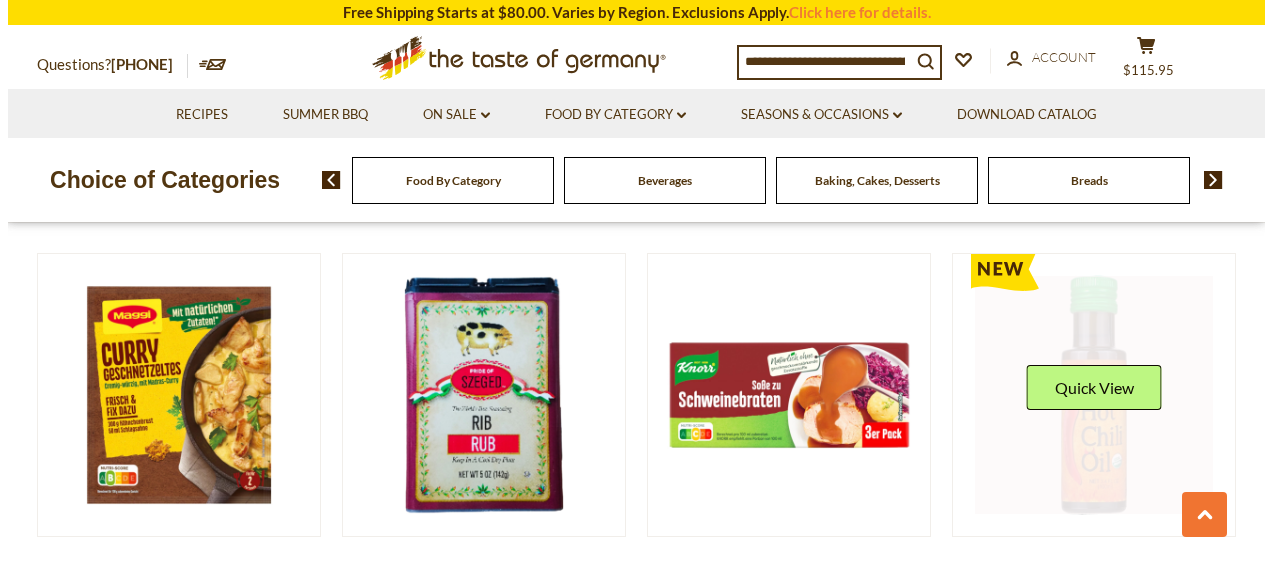 scroll, scrollTop: 500, scrollLeft: 0, axis: vertical 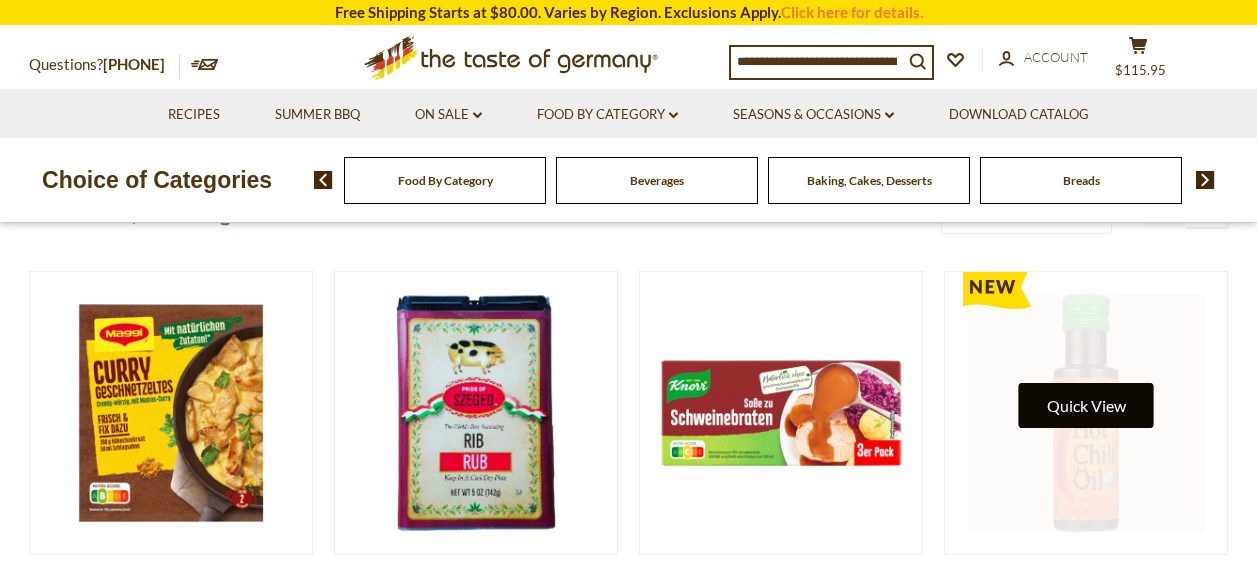 click on "Quick View" at bounding box center [1086, 405] 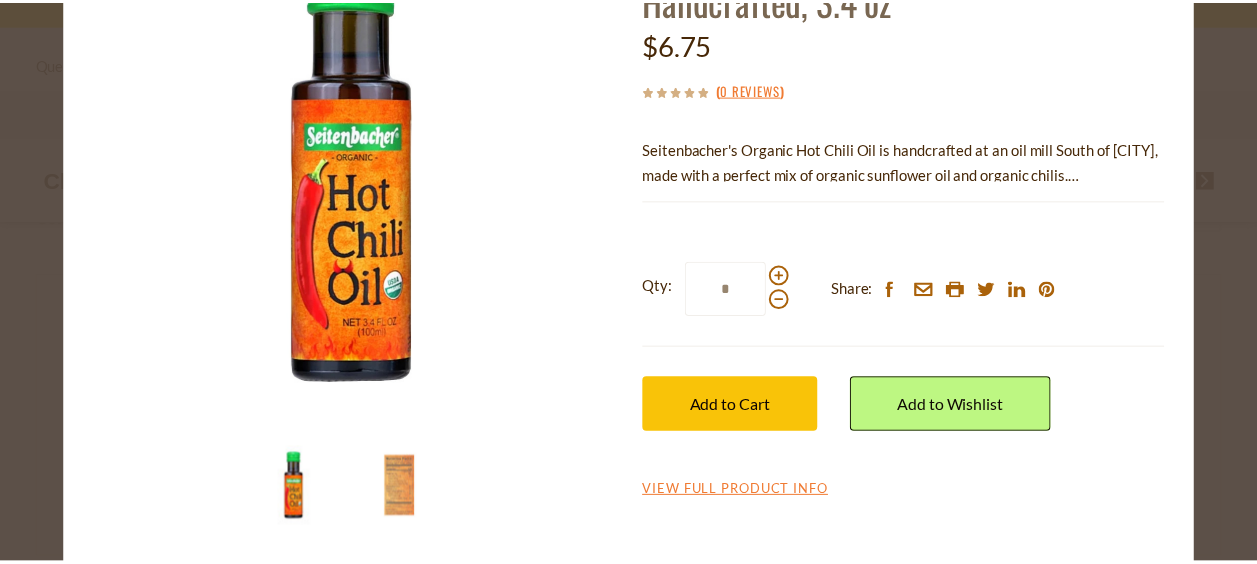 scroll, scrollTop: 200, scrollLeft: 0, axis: vertical 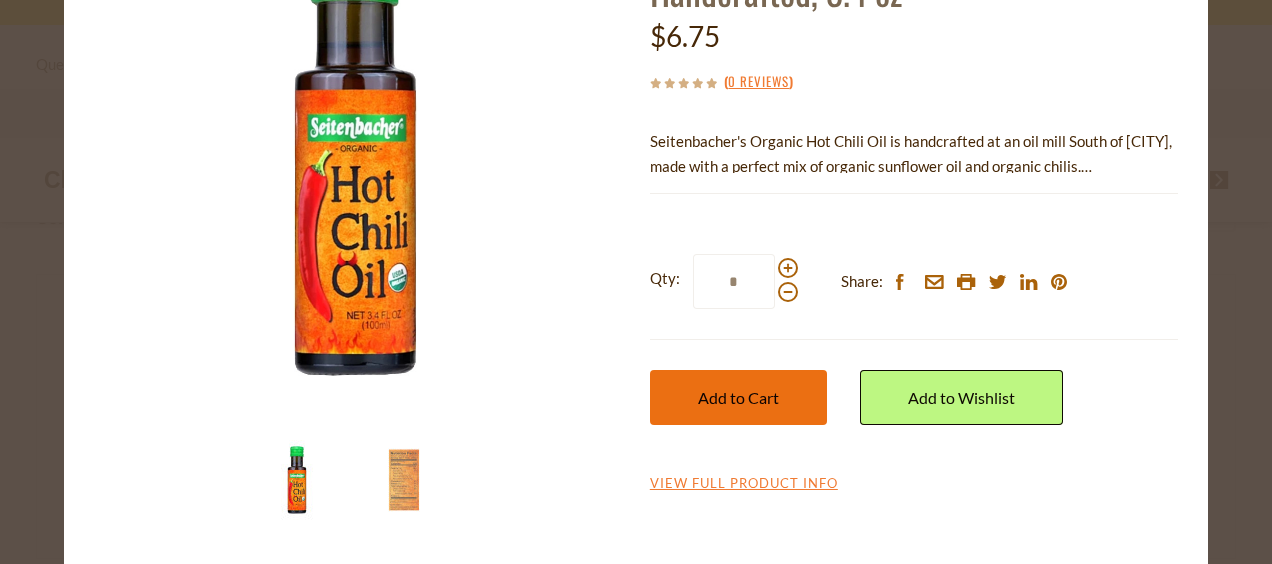 click on "Add to Cart" at bounding box center [738, 397] 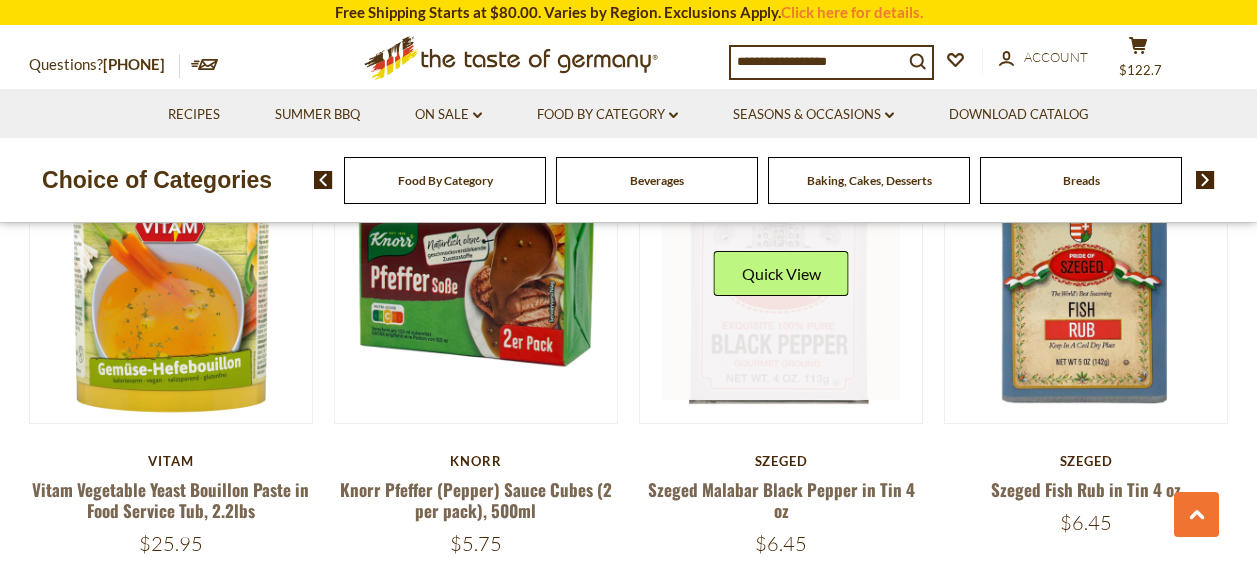 scroll, scrollTop: 1600, scrollLeft: 0, axis: vertical 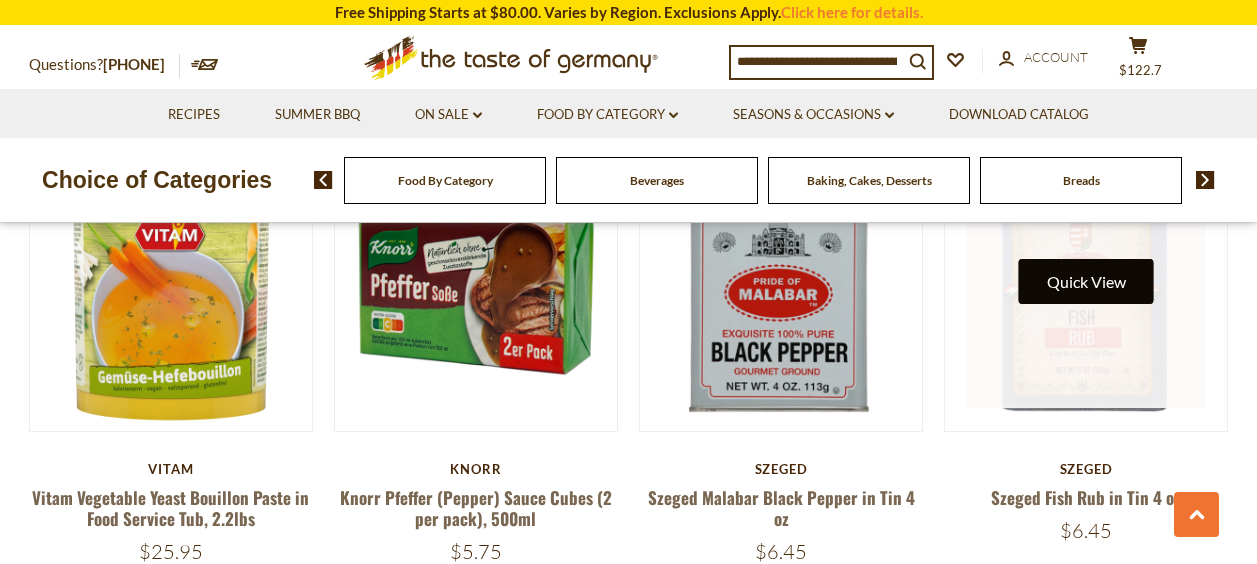 click on "Quick View" at bounding box center [1086, 281] 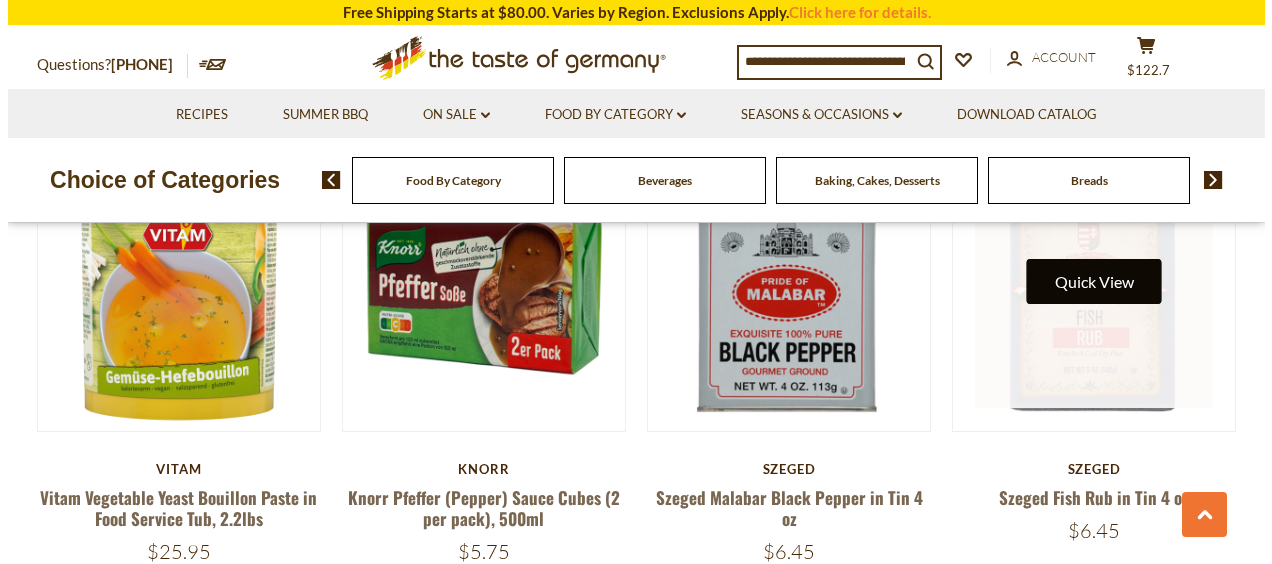 scroll, scrollTop: 1604, scrollLeft: 0, axis: vertical 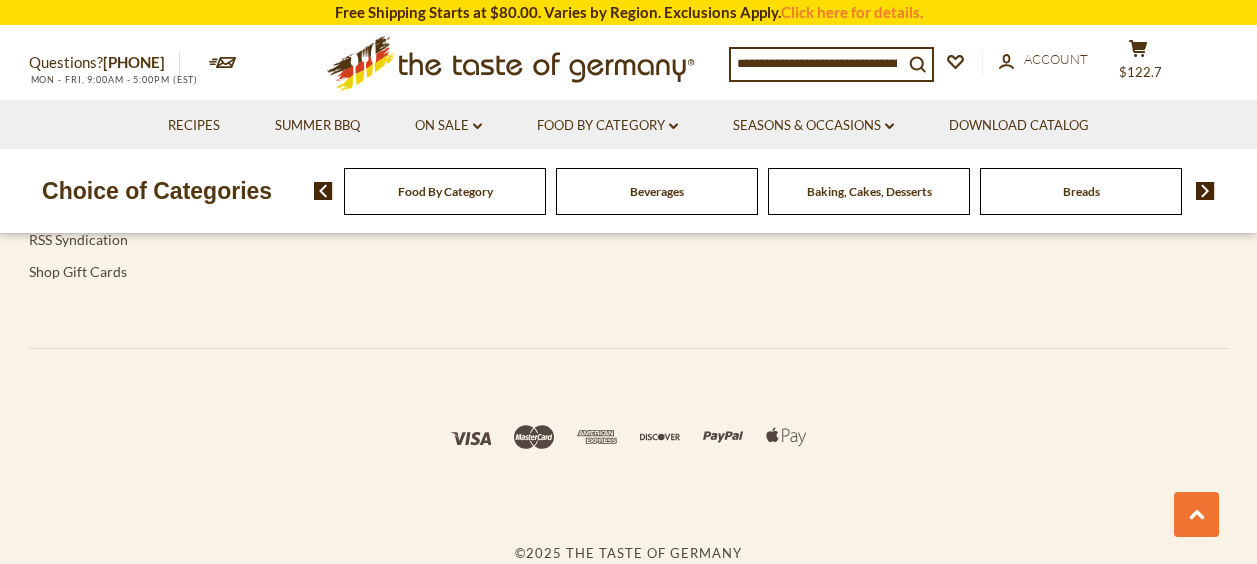 click at bounding box center [1205, 191] 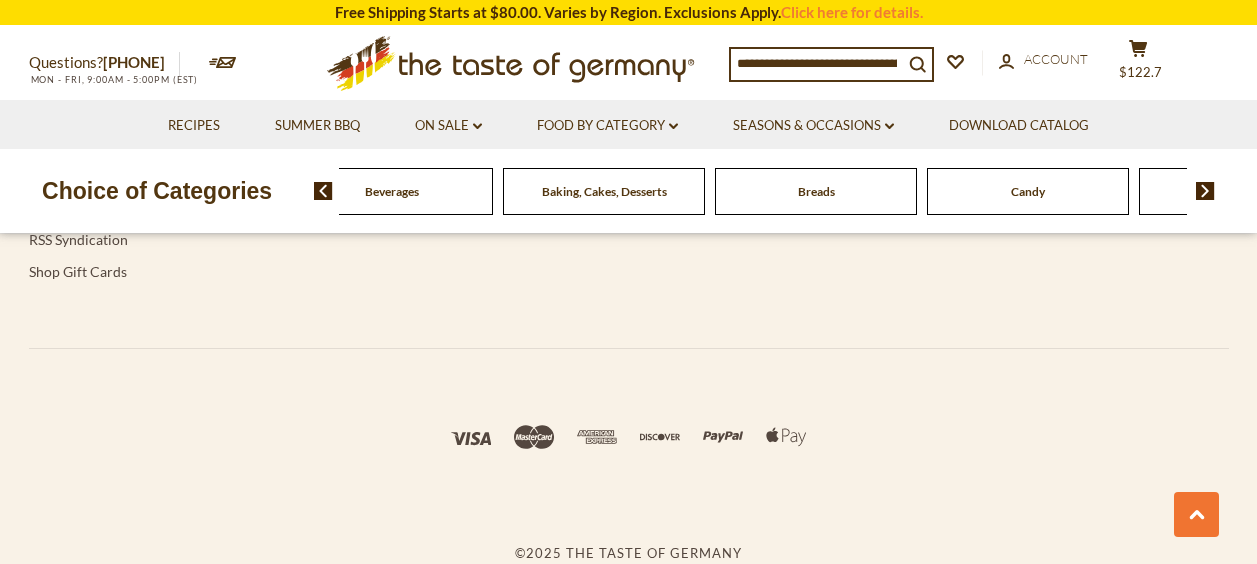 click at bounding box center [1205, 191] 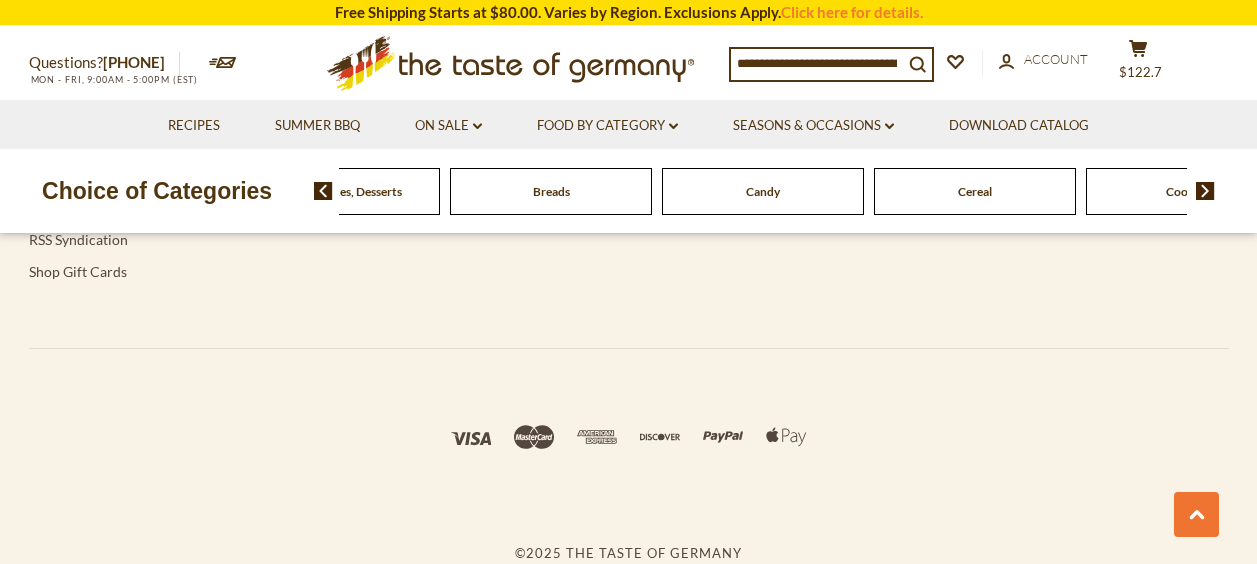 click at bounding box center [1205, 191] 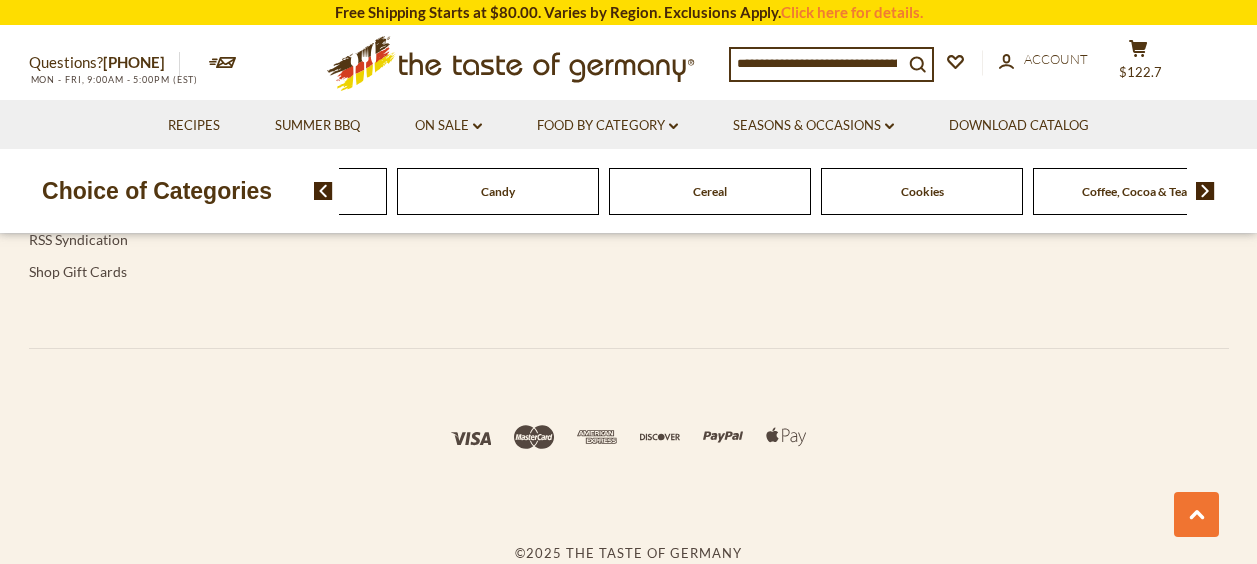 click at bounding box center (1205, 191) 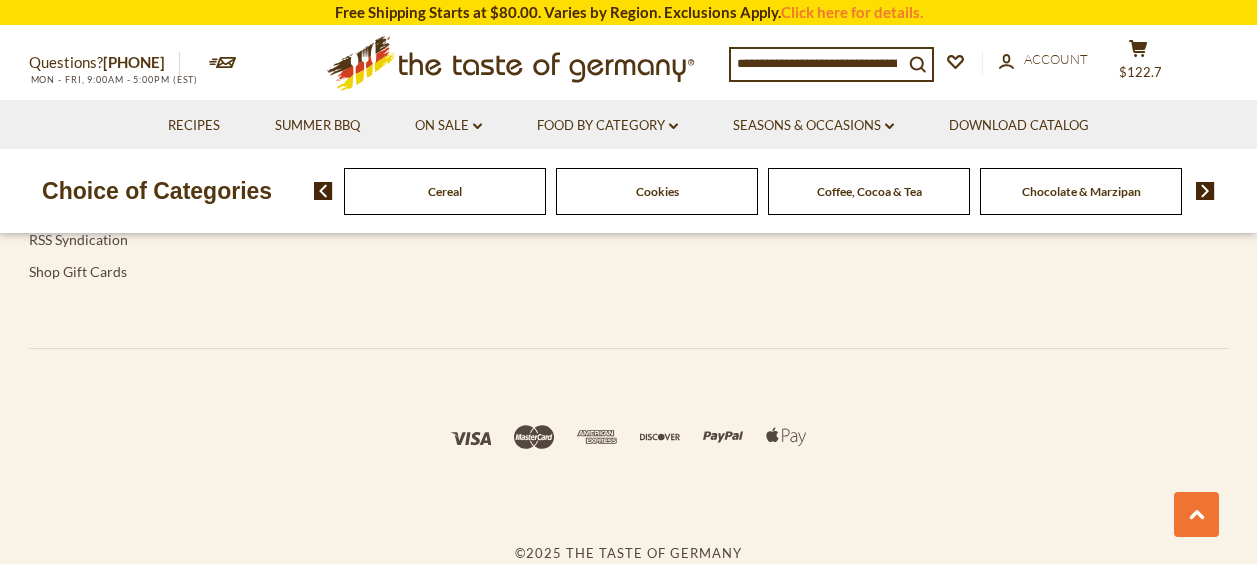 click at bounding box center [1205, 191] 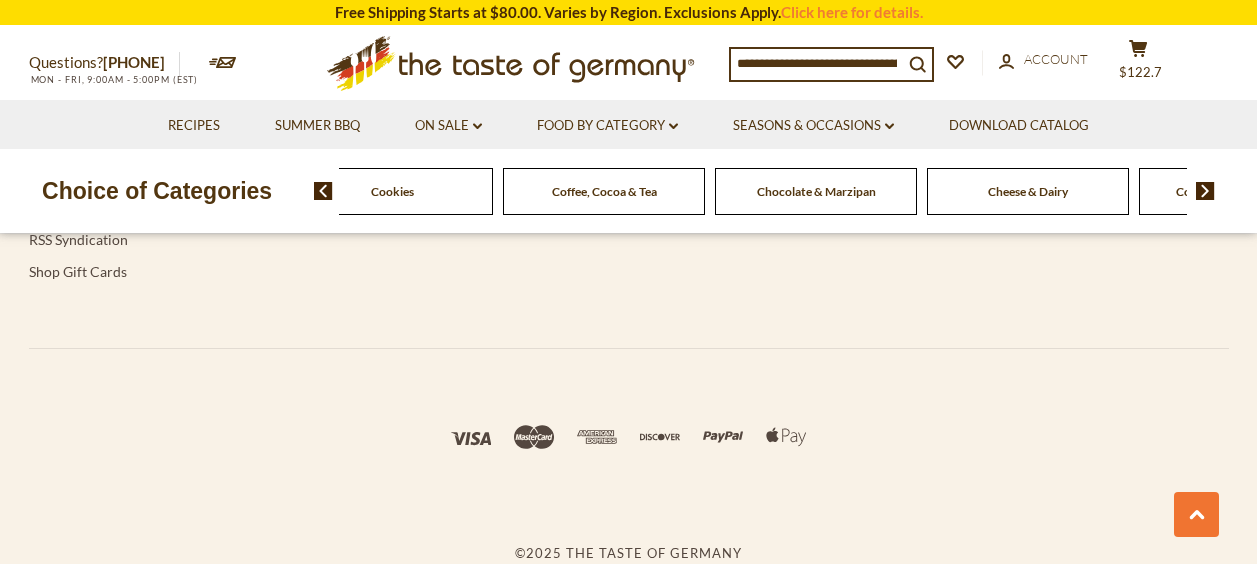 click at bounding box center [1205, 191] 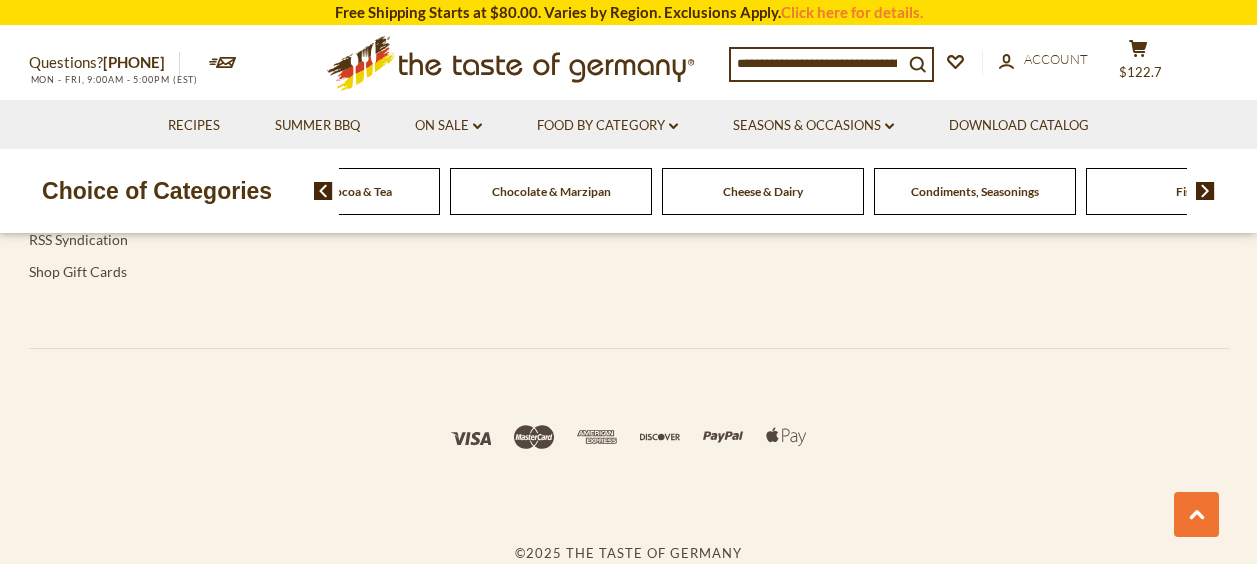 click at bounding box center [1205, 191] 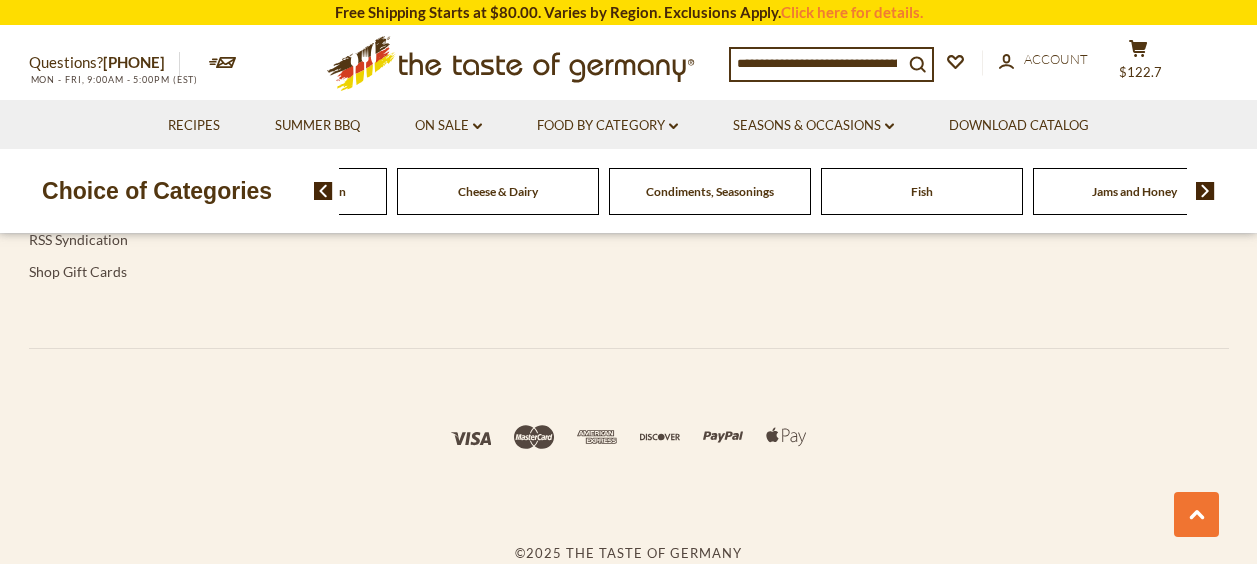 click at bounding box center [1205, 191] 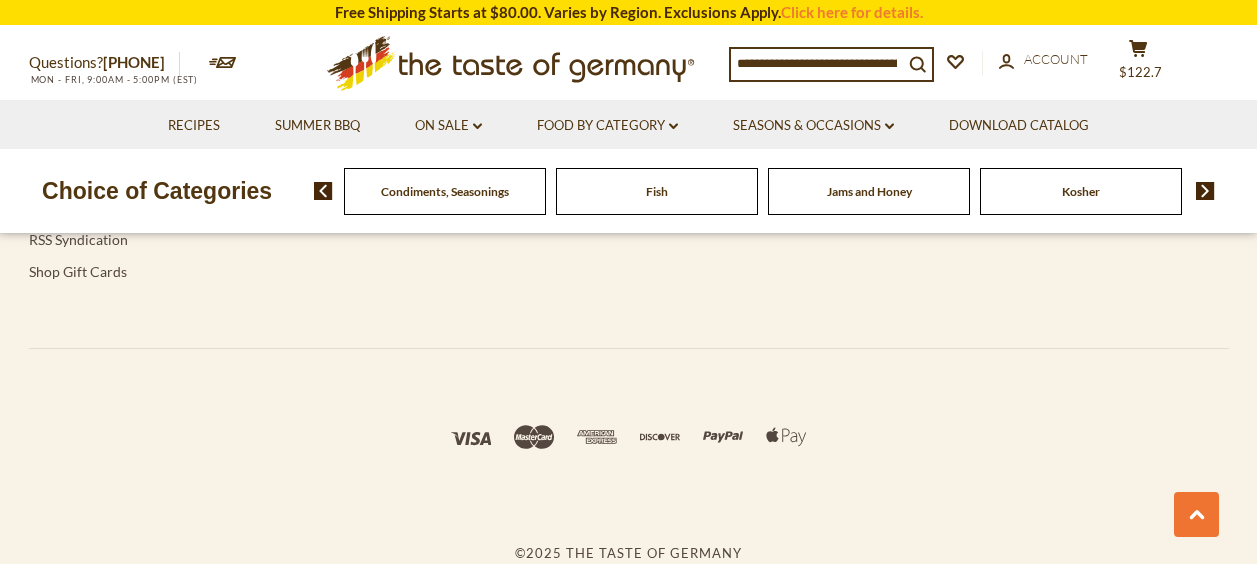 click at bounding box center [1205, 191] 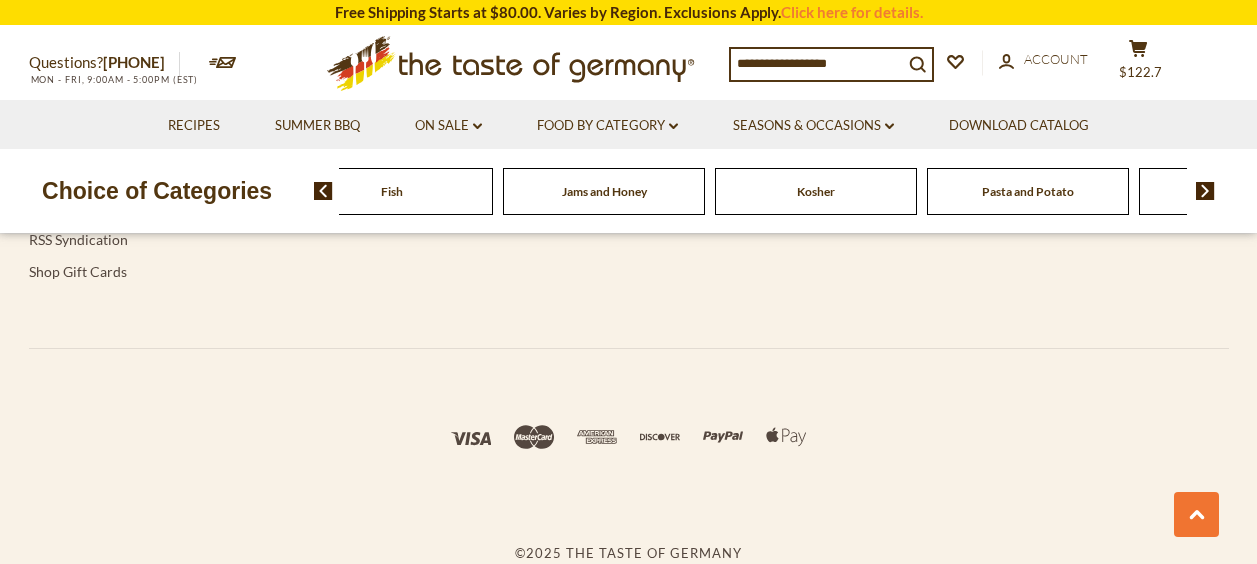 click at bounding box center (323, 191) 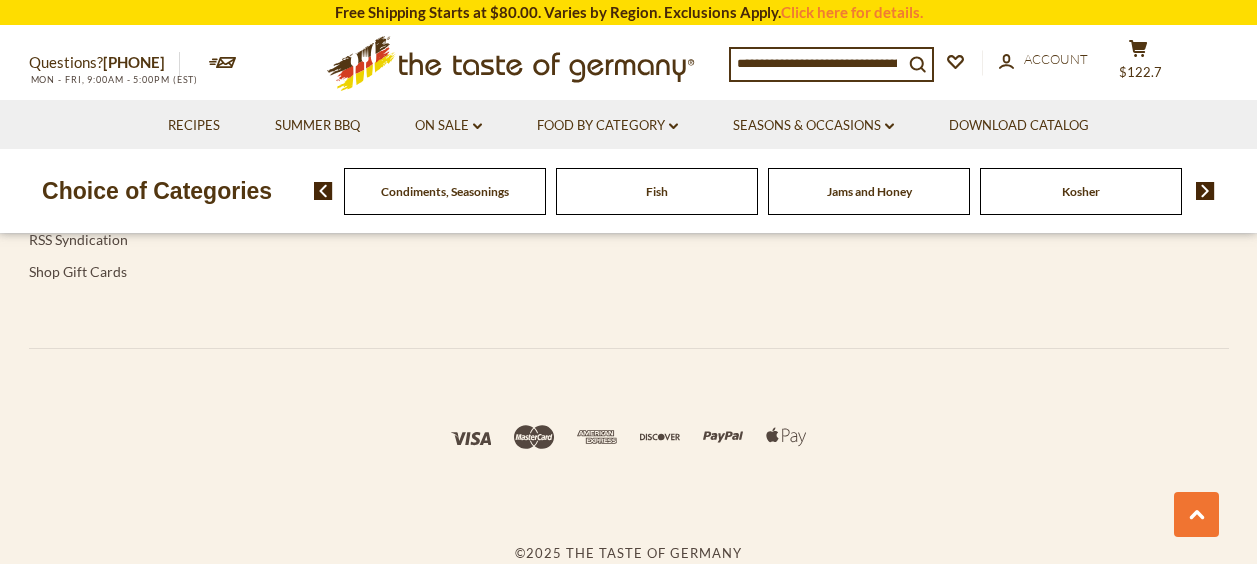 click on "Condiments, Seasonings" at bounding box center [445, 191] 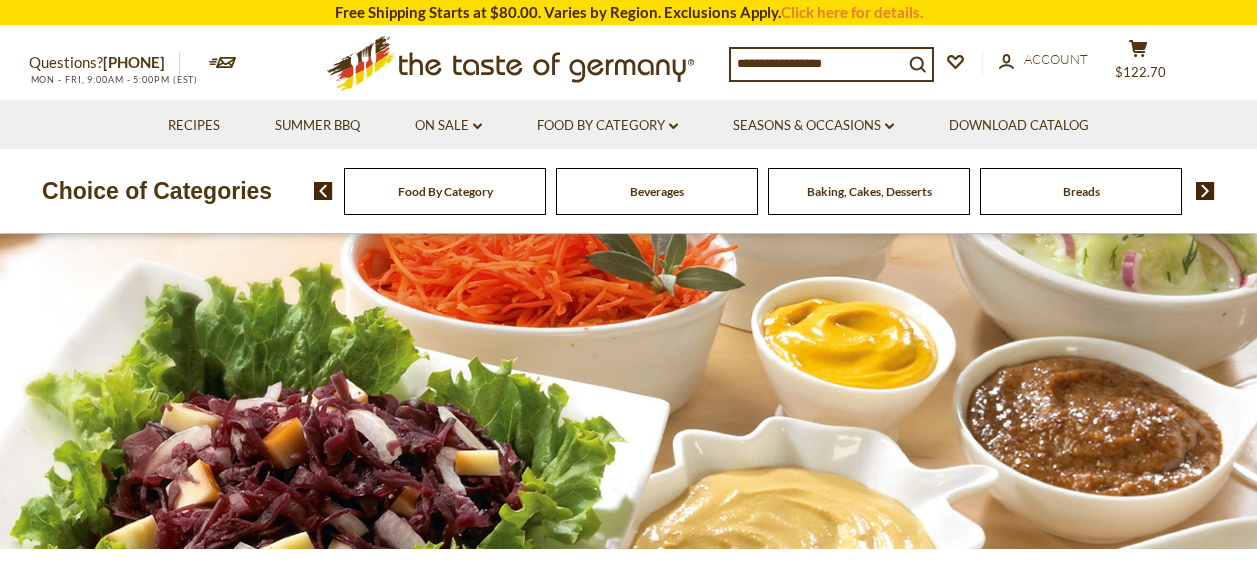 scroll, scrollTop: 0, scrollLeft: 0, axis: both 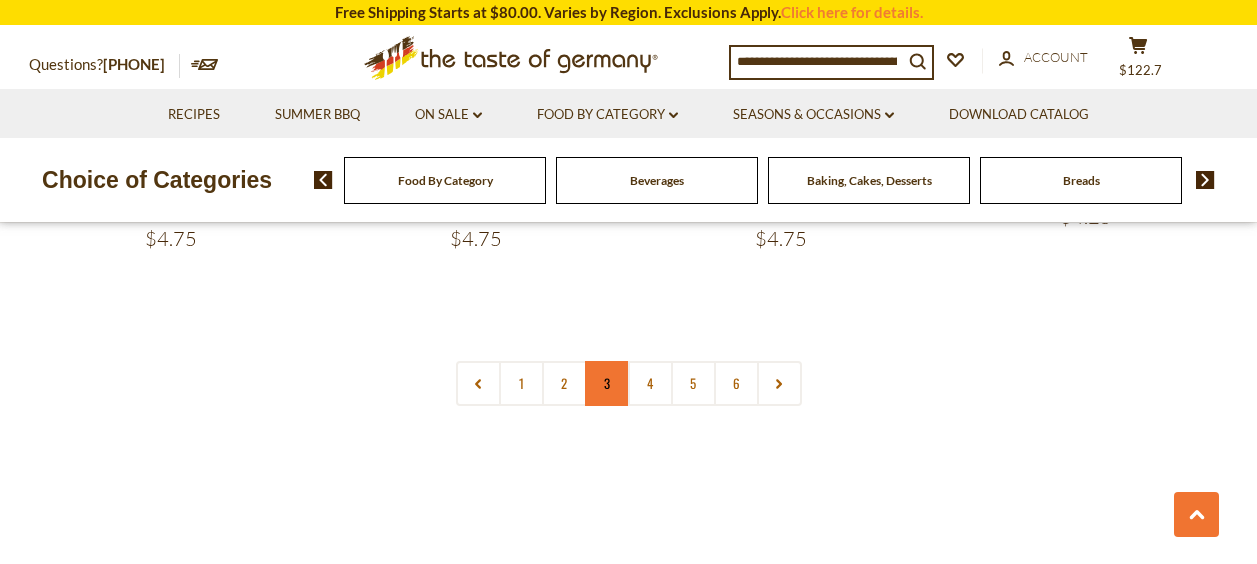 click on "3" at bounding box center (607, 383) 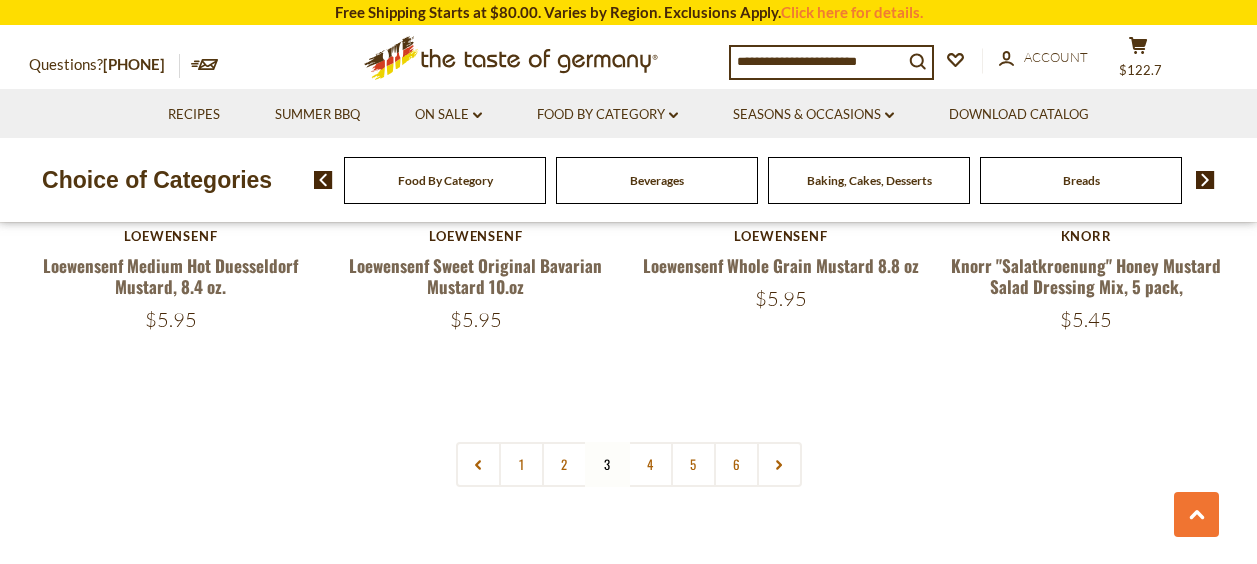 scroll, scrollTop: 4678, scrollLeft: 0, axis: vertical 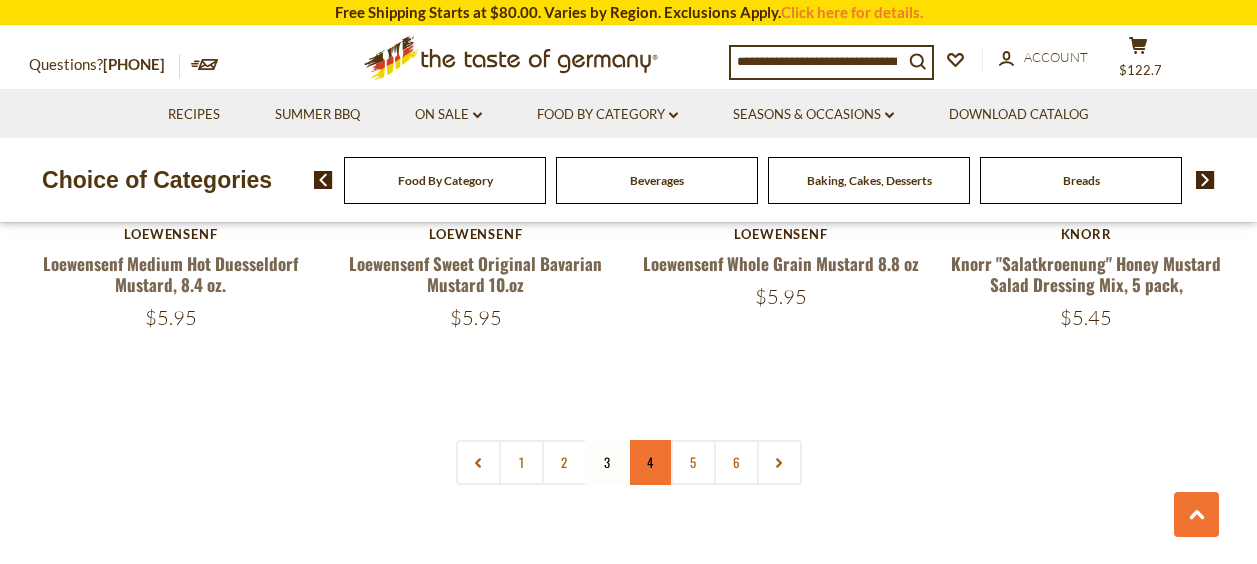 click on "4" at bounding box center (650, 462) 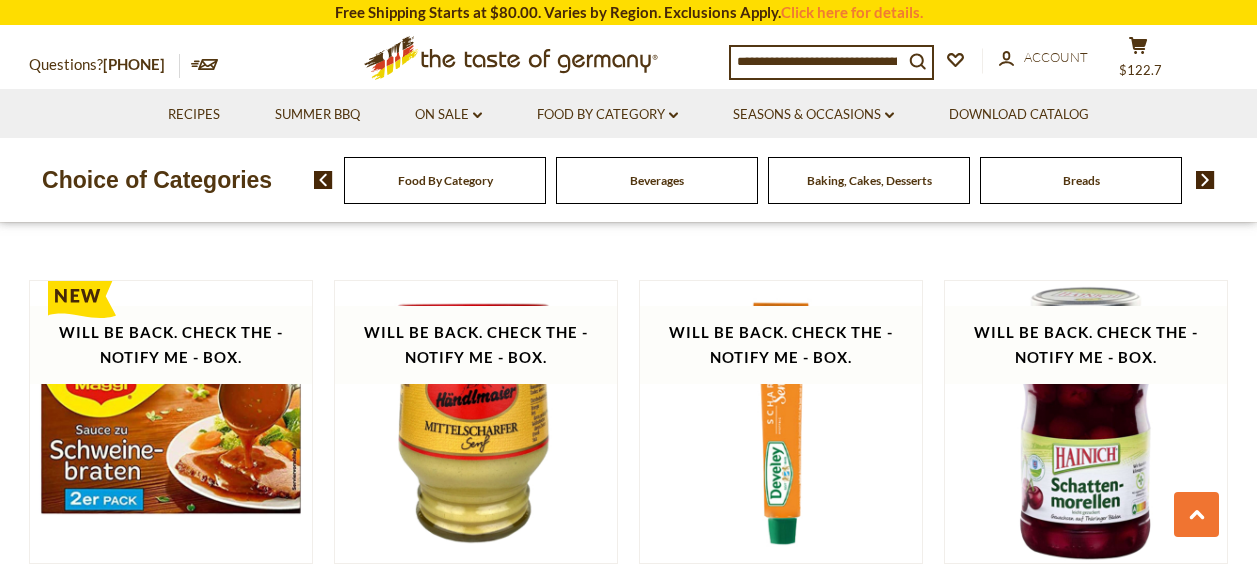 scroll, scrollTop: 3378, scrollLeft: 0, axis: vertical 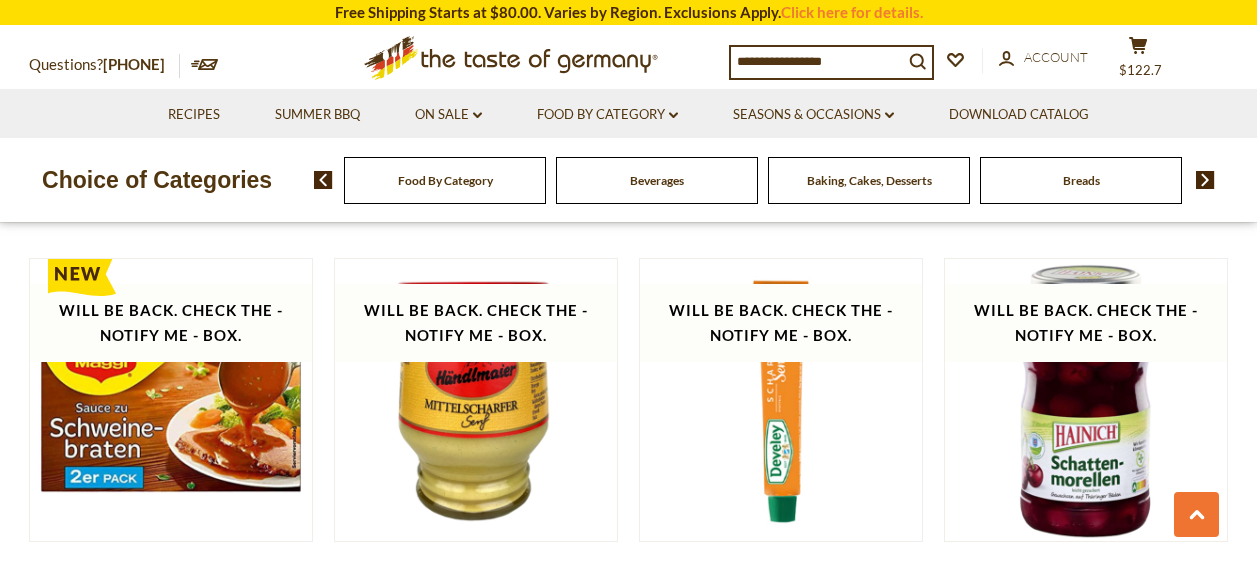 click at bounding box center [1205, 180] 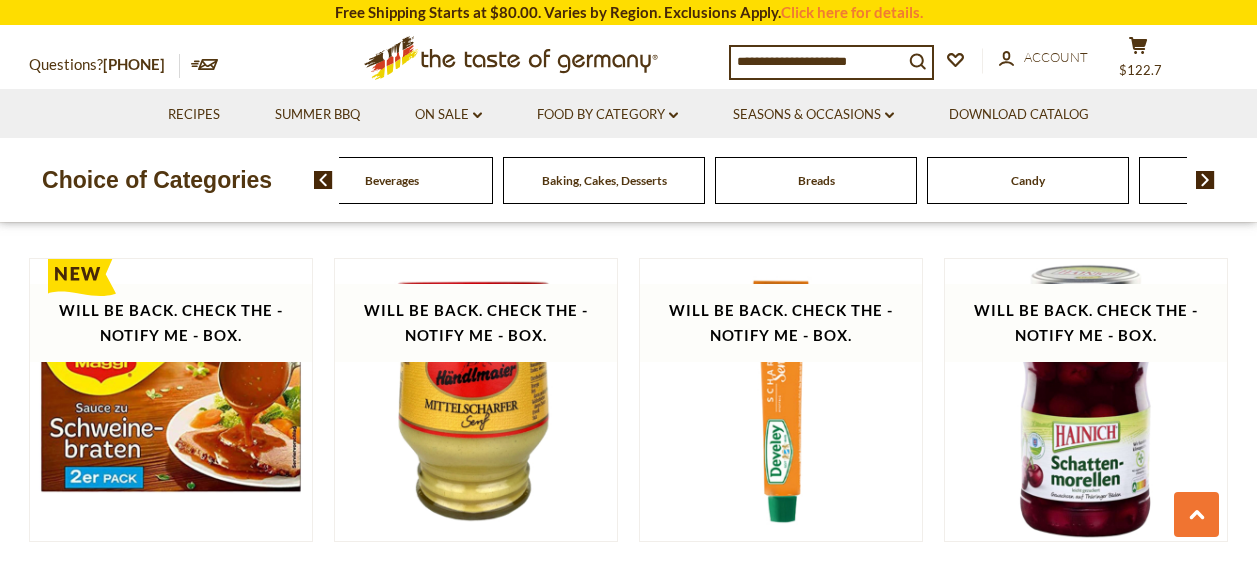 click at bounding box center [1205, 180] 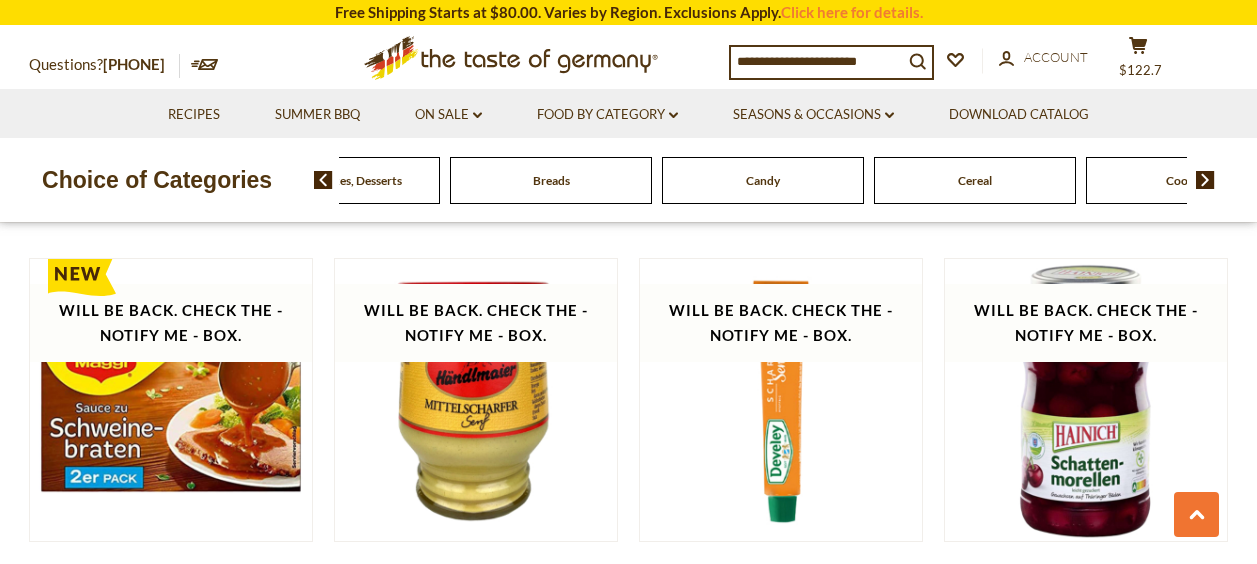 click at bounding box center [1205, 180] 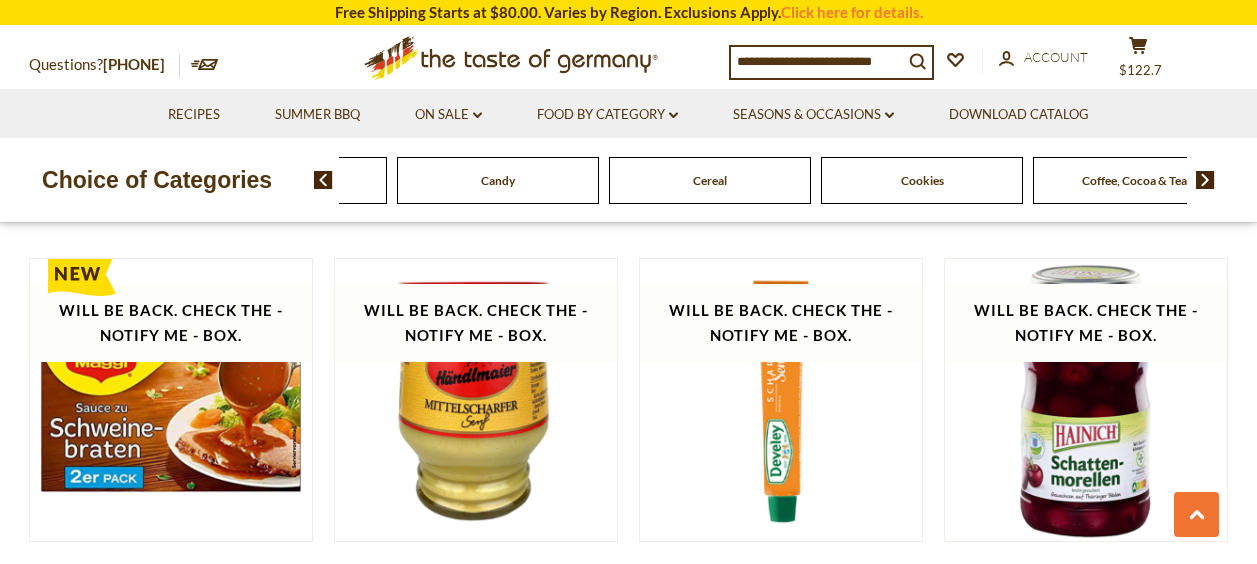 click at bounding box center (1205, 180) 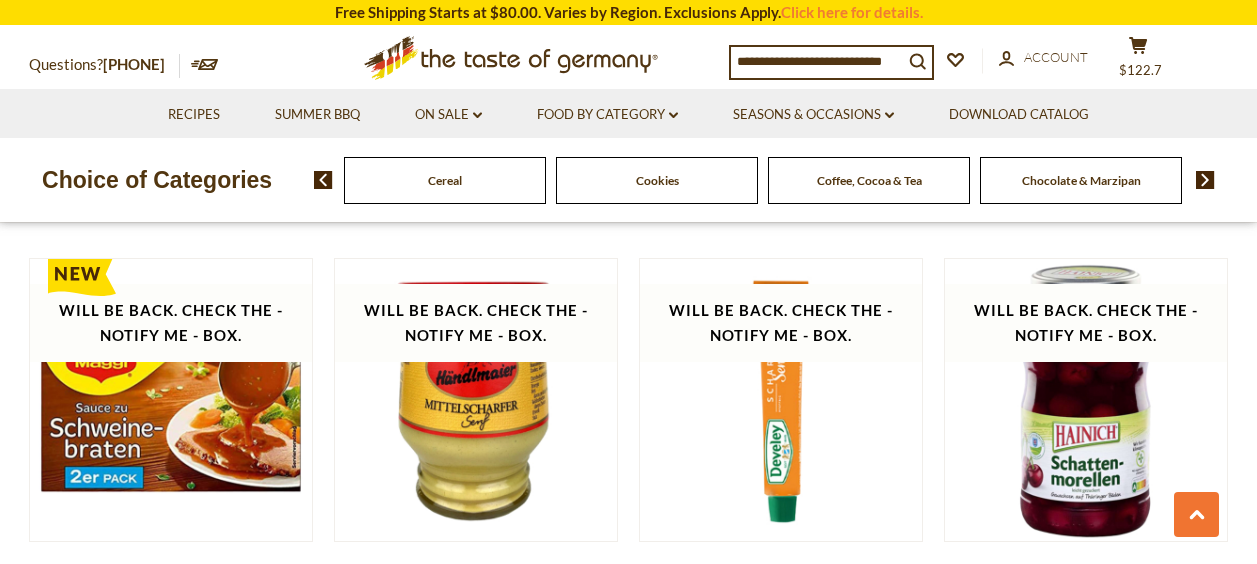 click at bounding box center [1205, 180] 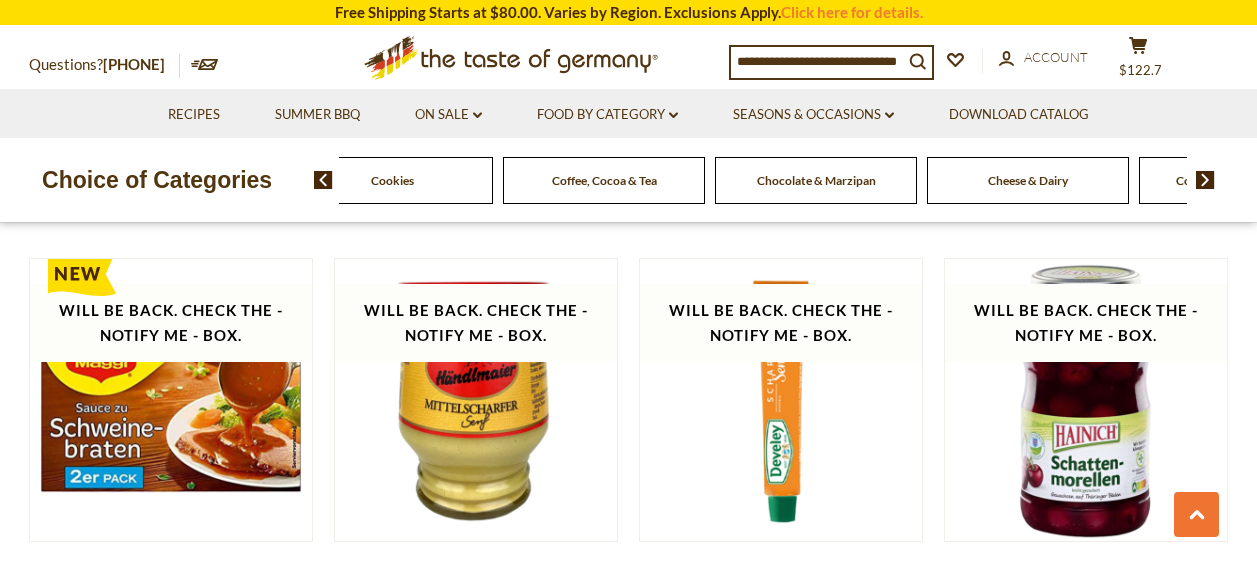 click at bounding box center [1205, 180] 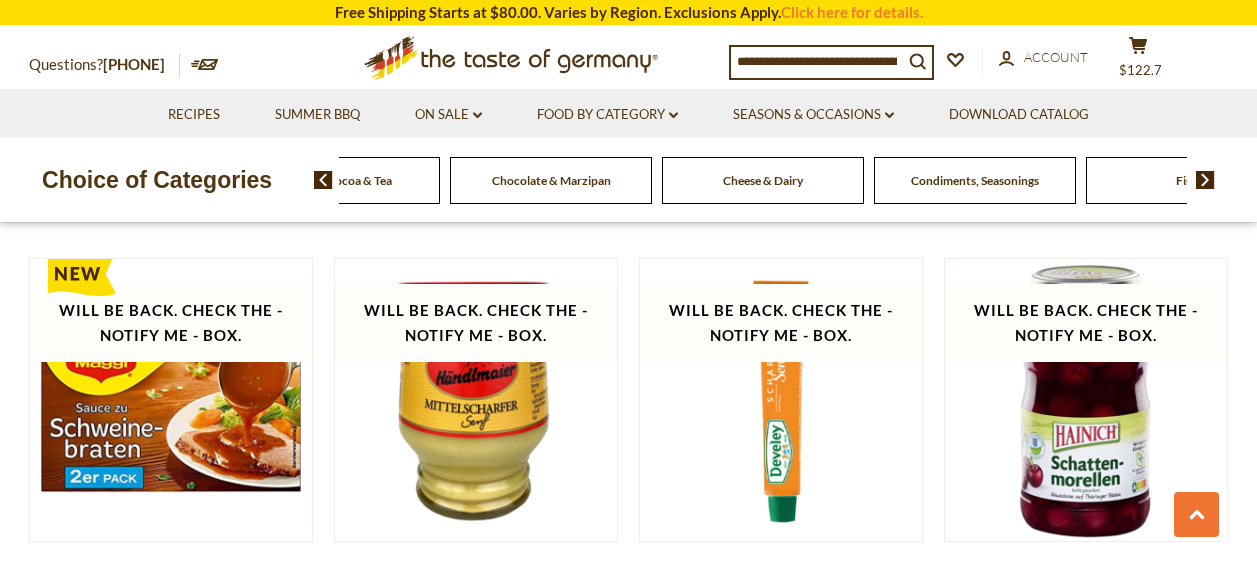 click at bounding box center (1205, 180) 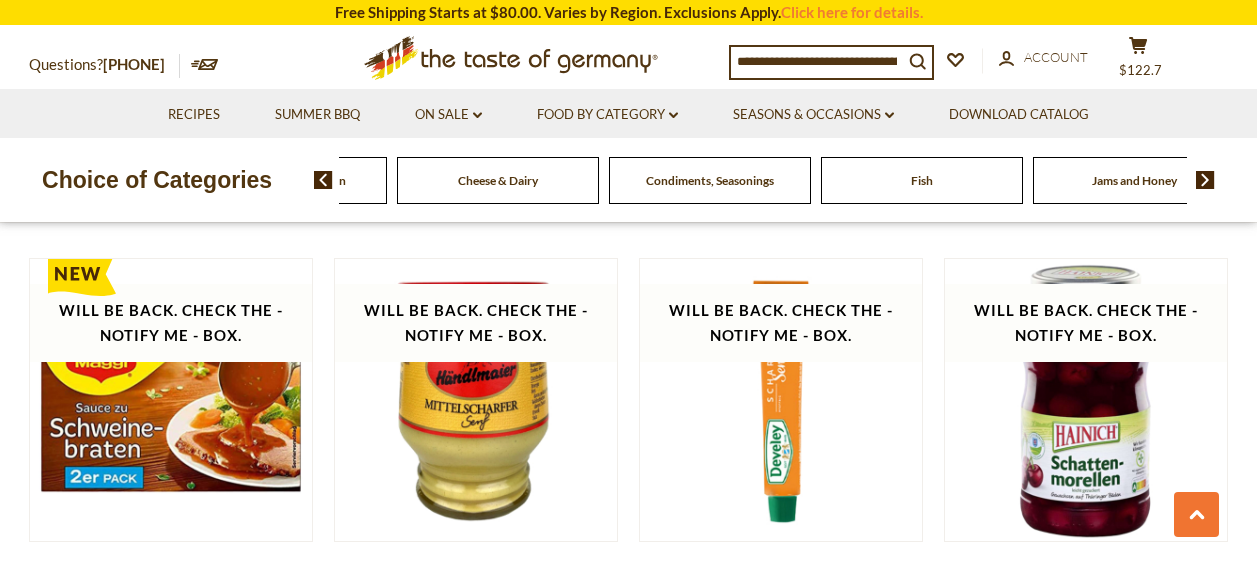 click on "Fish" at bounding box center [-1410, 180] 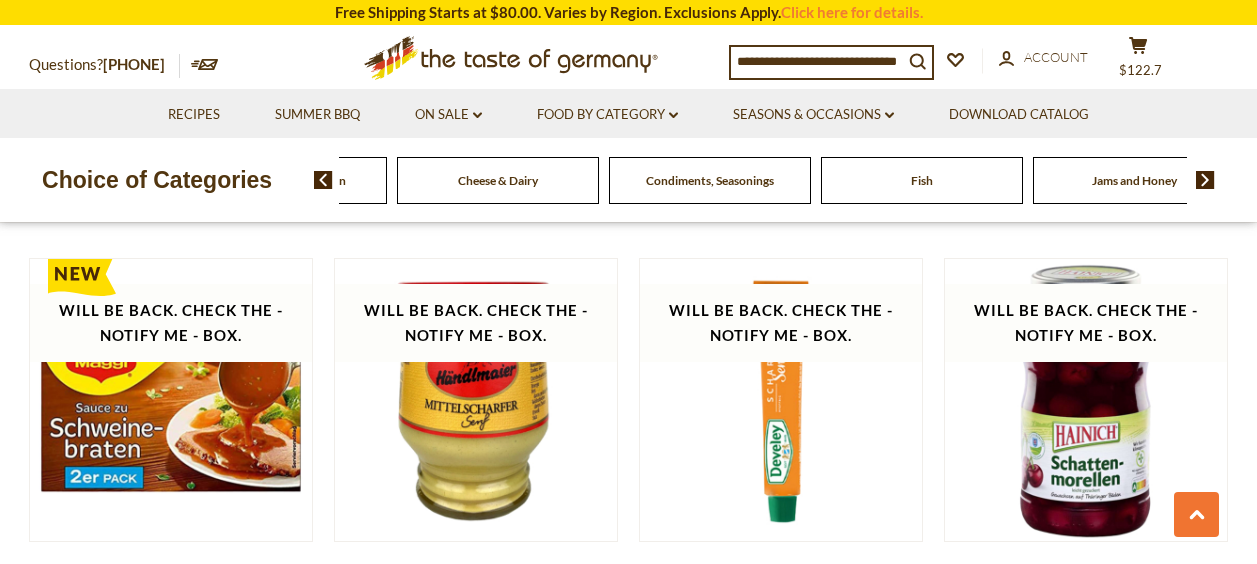 click on "Fish" at bounding box center [-1410, 180] 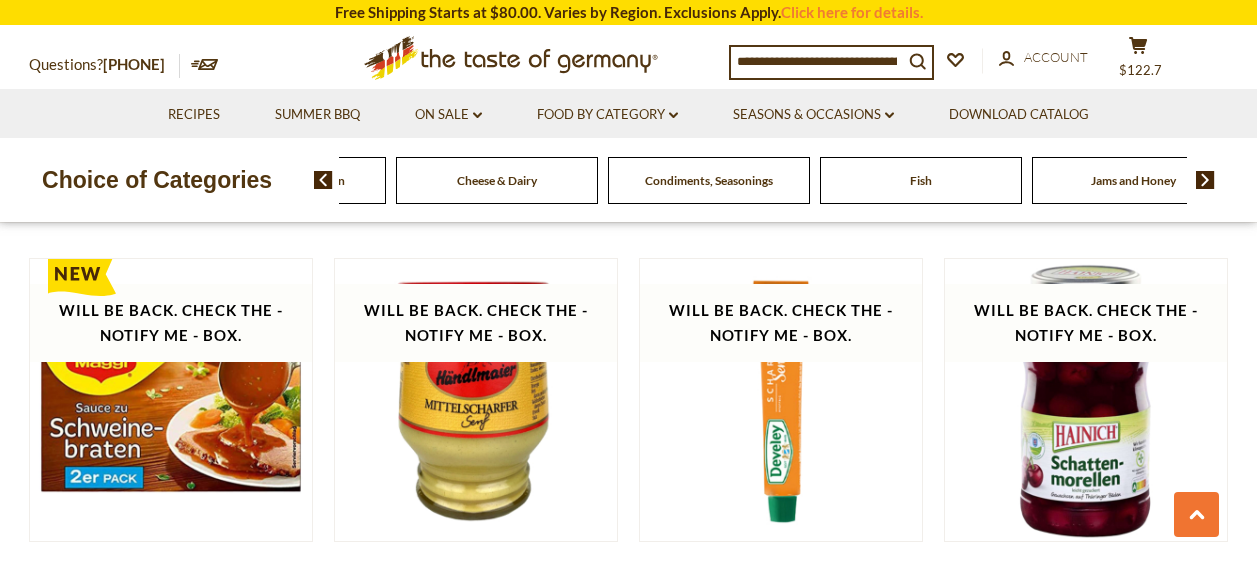 click on "Fish" at bounding box center (-1411, 180) 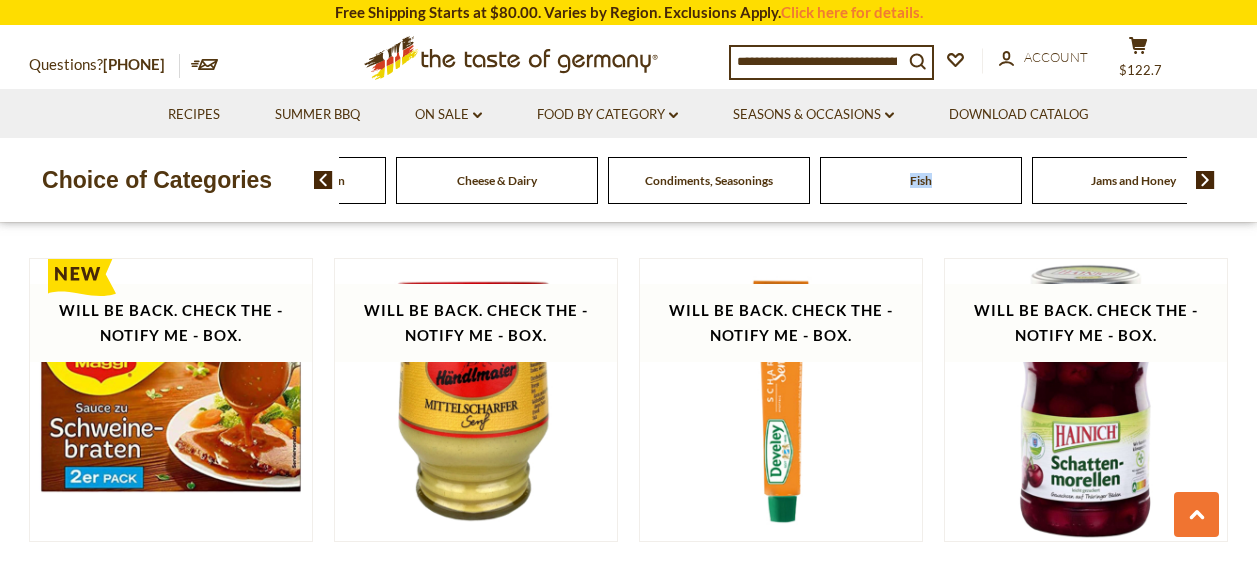 click on "Fish" at bounding box center [-1411, 180] 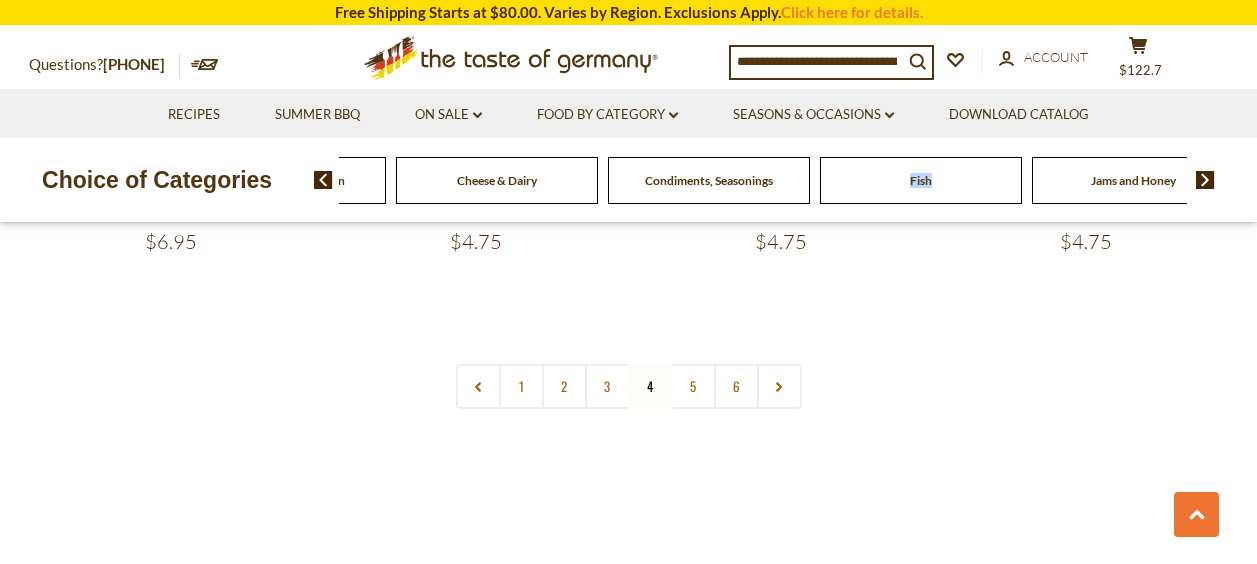 scroll, scrollTop: 4678, scrollLeft: 0, axis: vertical 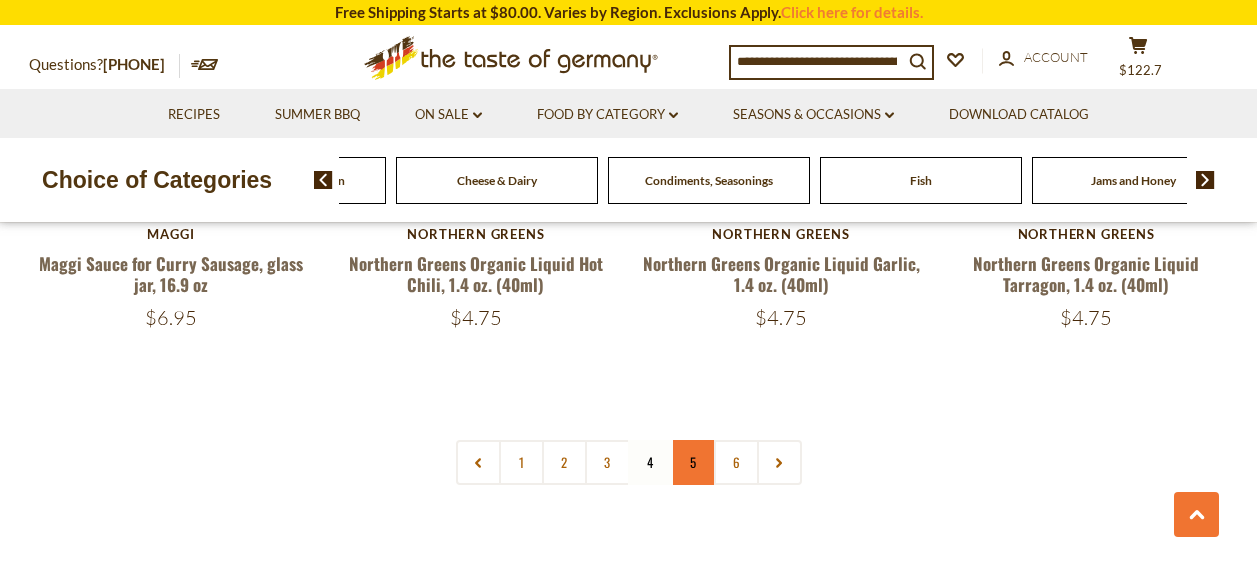 click on "5" at bounding box center (693, 462) 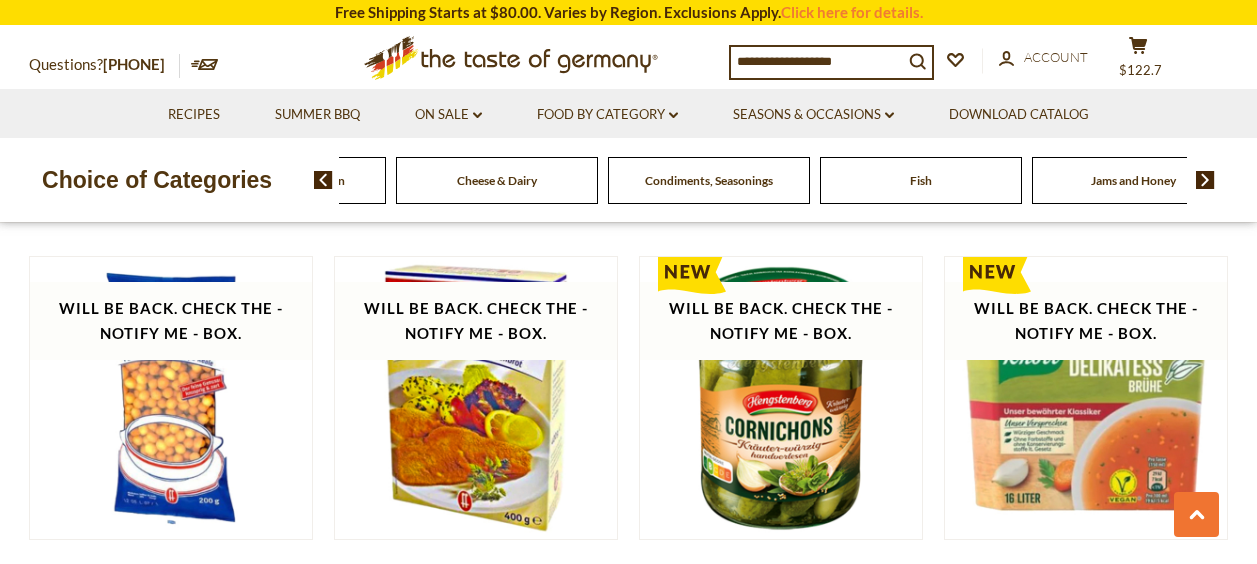 scroll, scrollTop: 1478, scrollLeft: 0, axis: vertical 